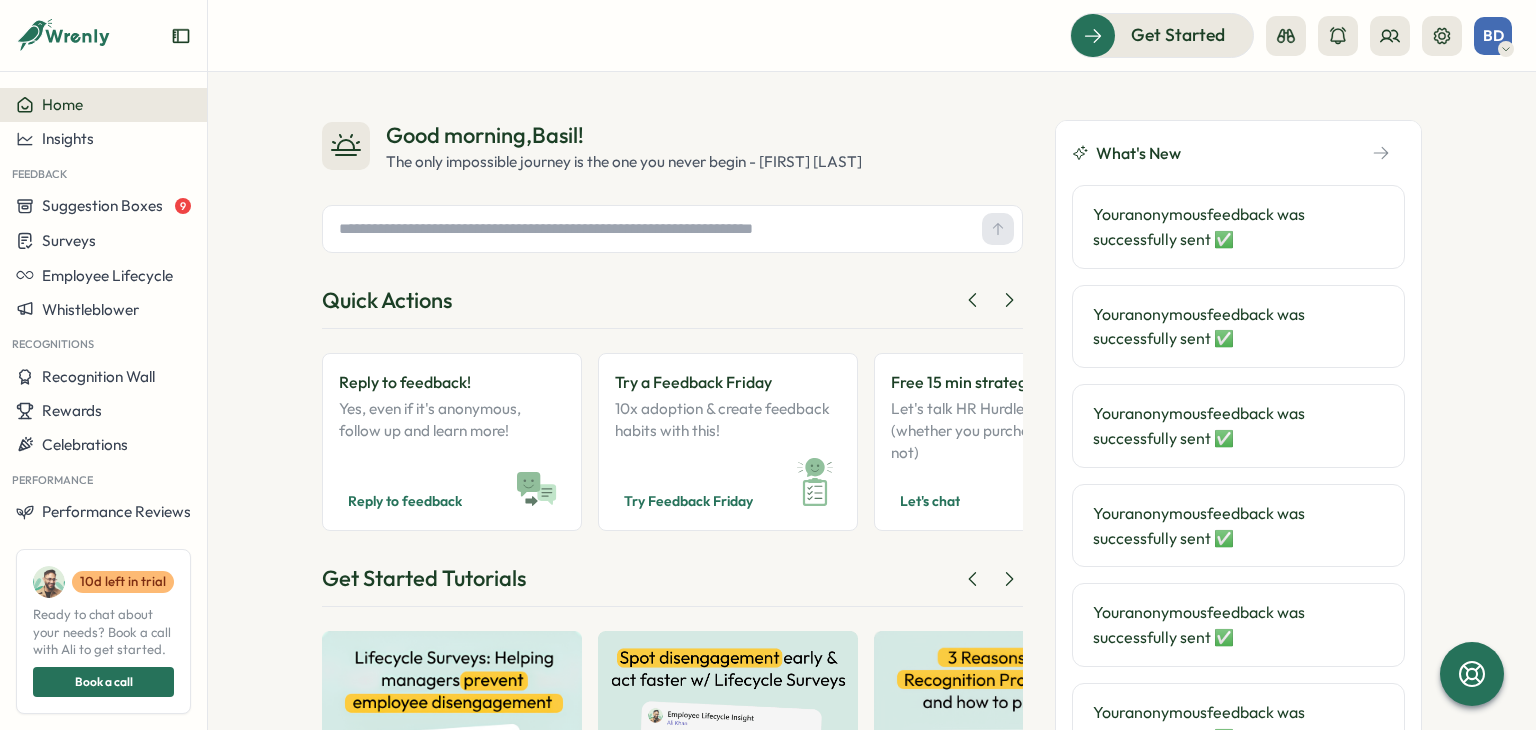 scroll, scrollTop: 0, scrollLeft: 0, axis: both 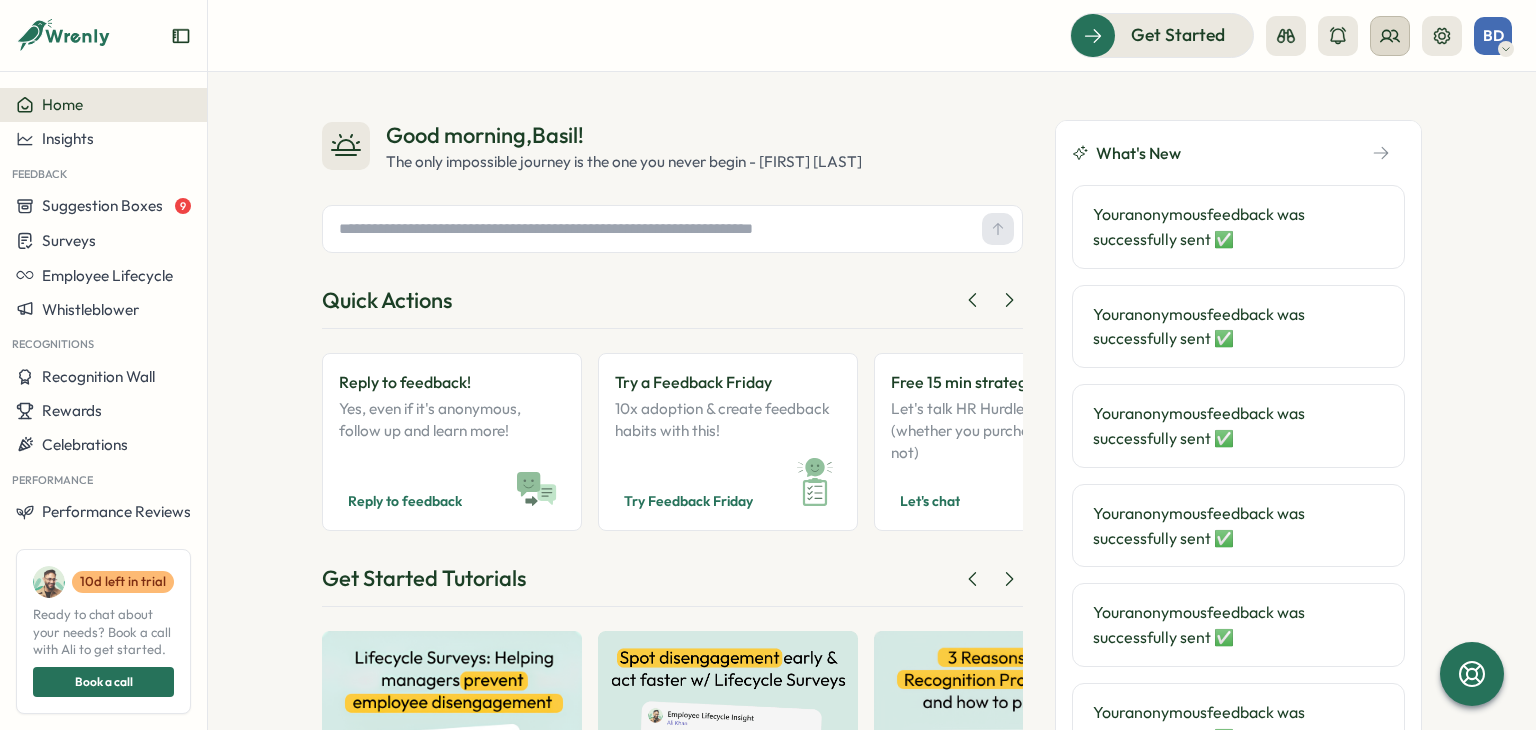 click at bounding box center (1390, 36) 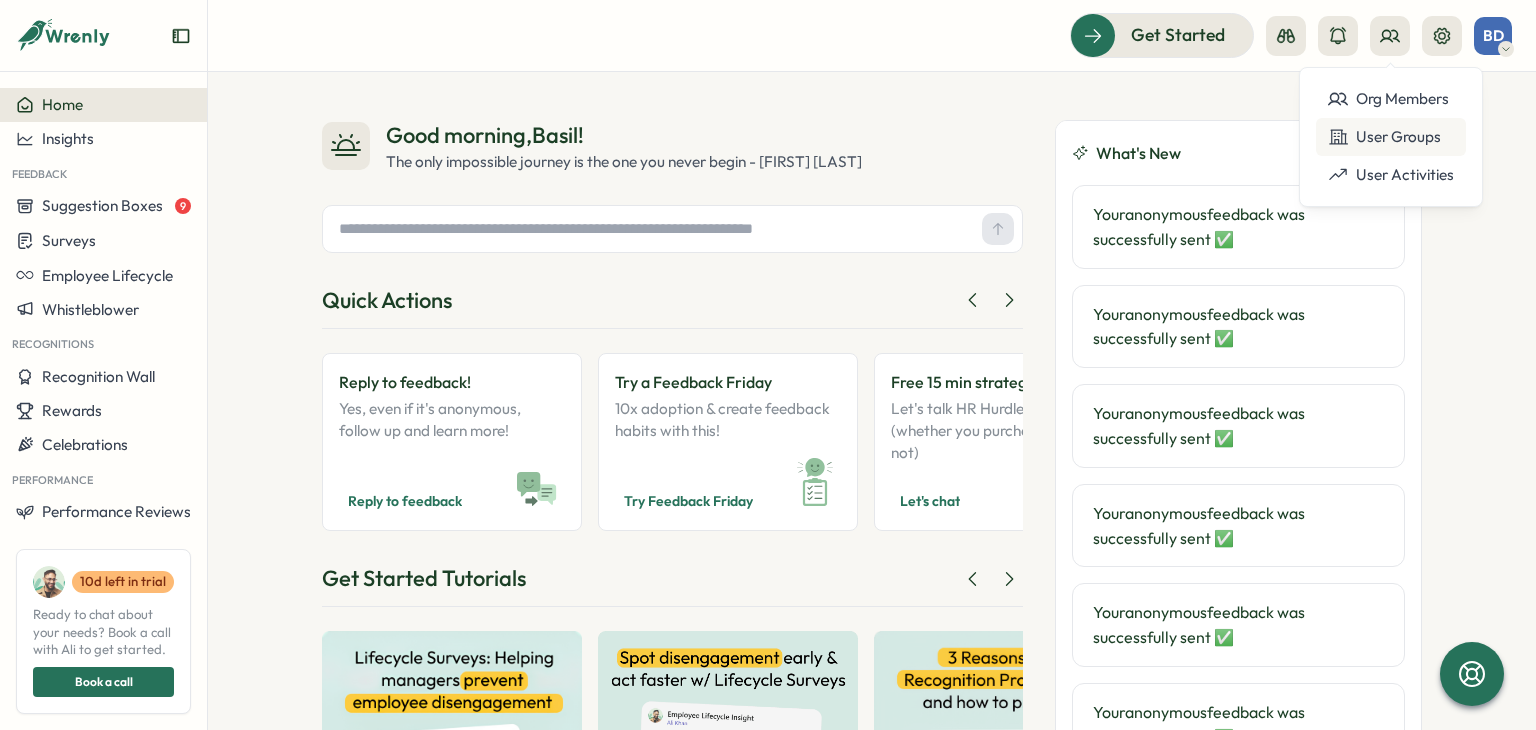 click on "User Groups" at bounding box center (1391, 137) 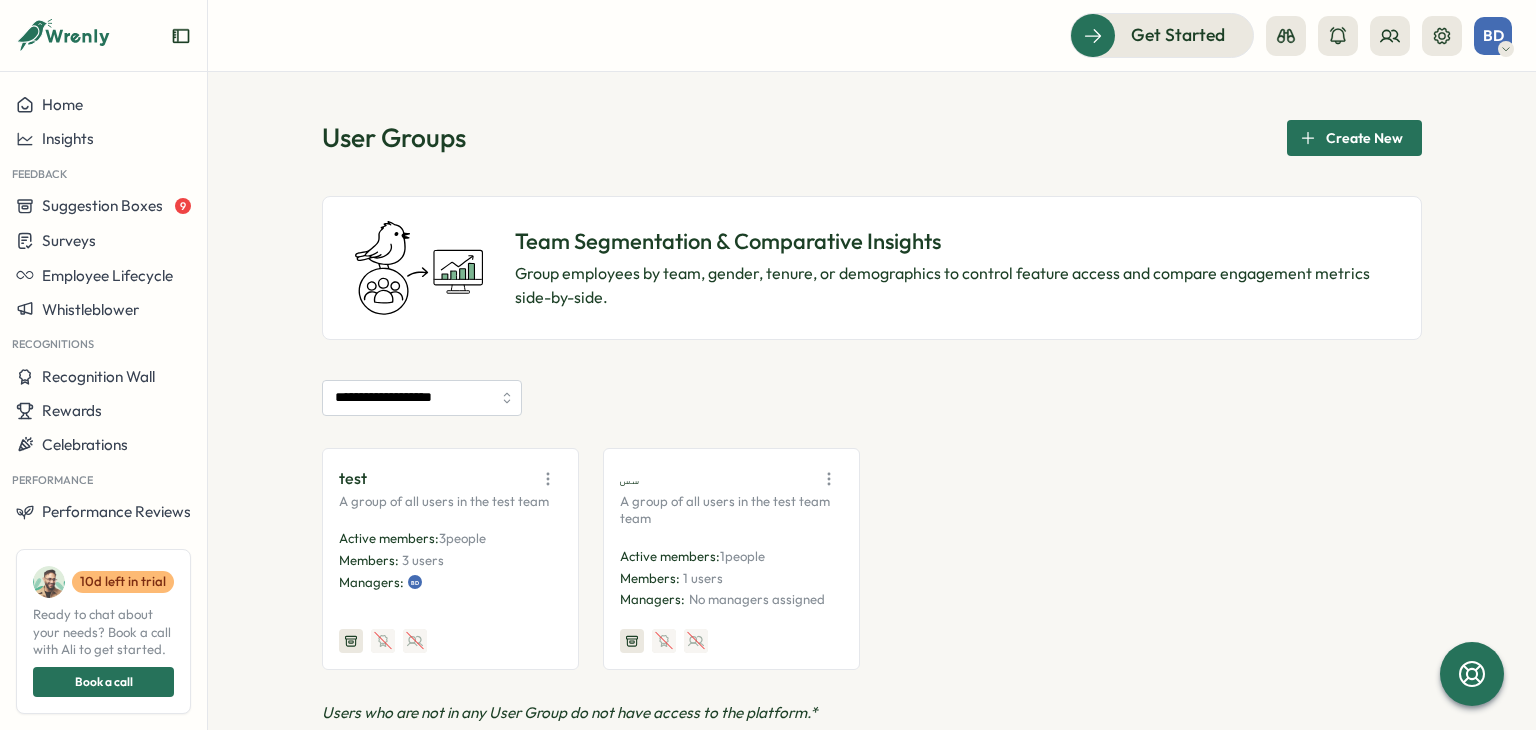 click 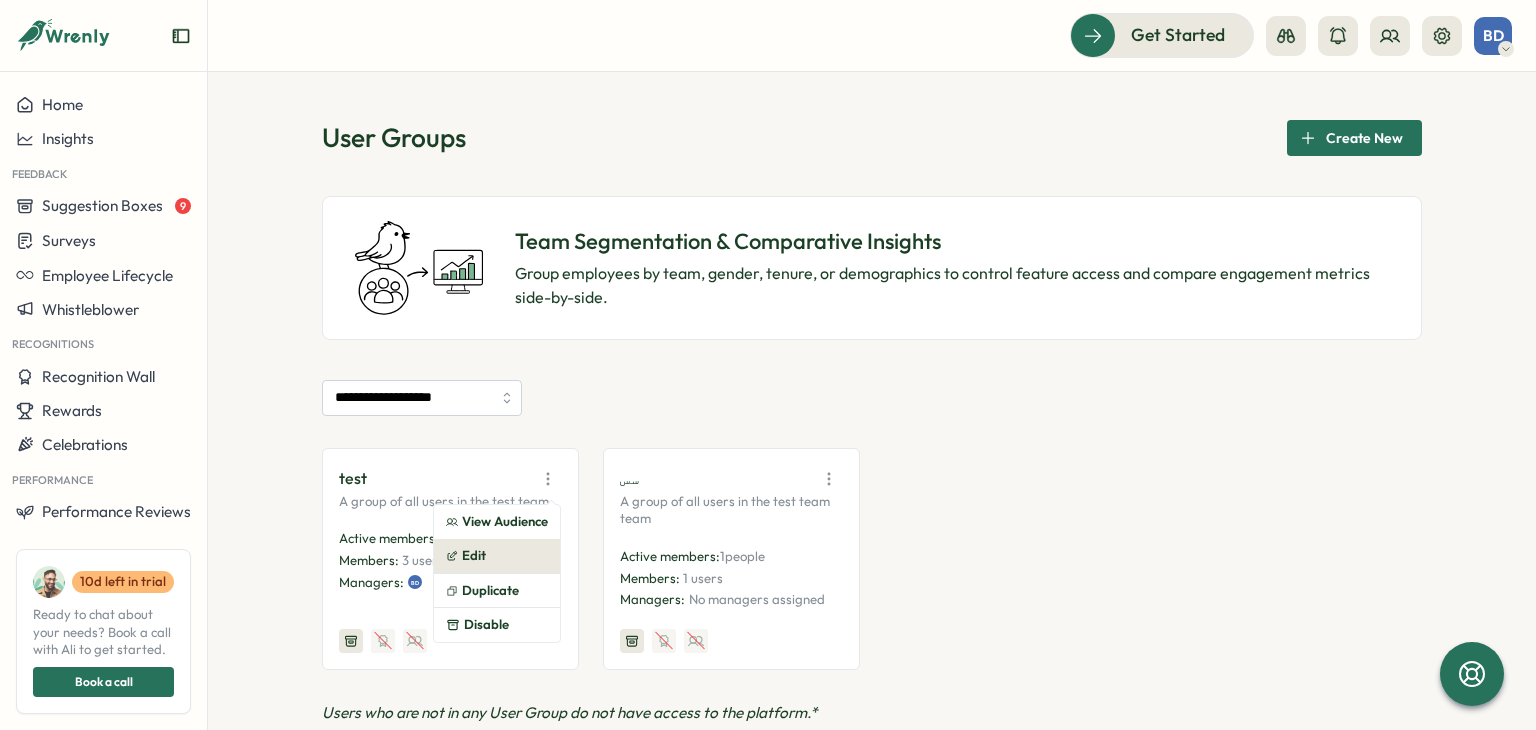 click on "Edit" at bounding box center [497, 556] 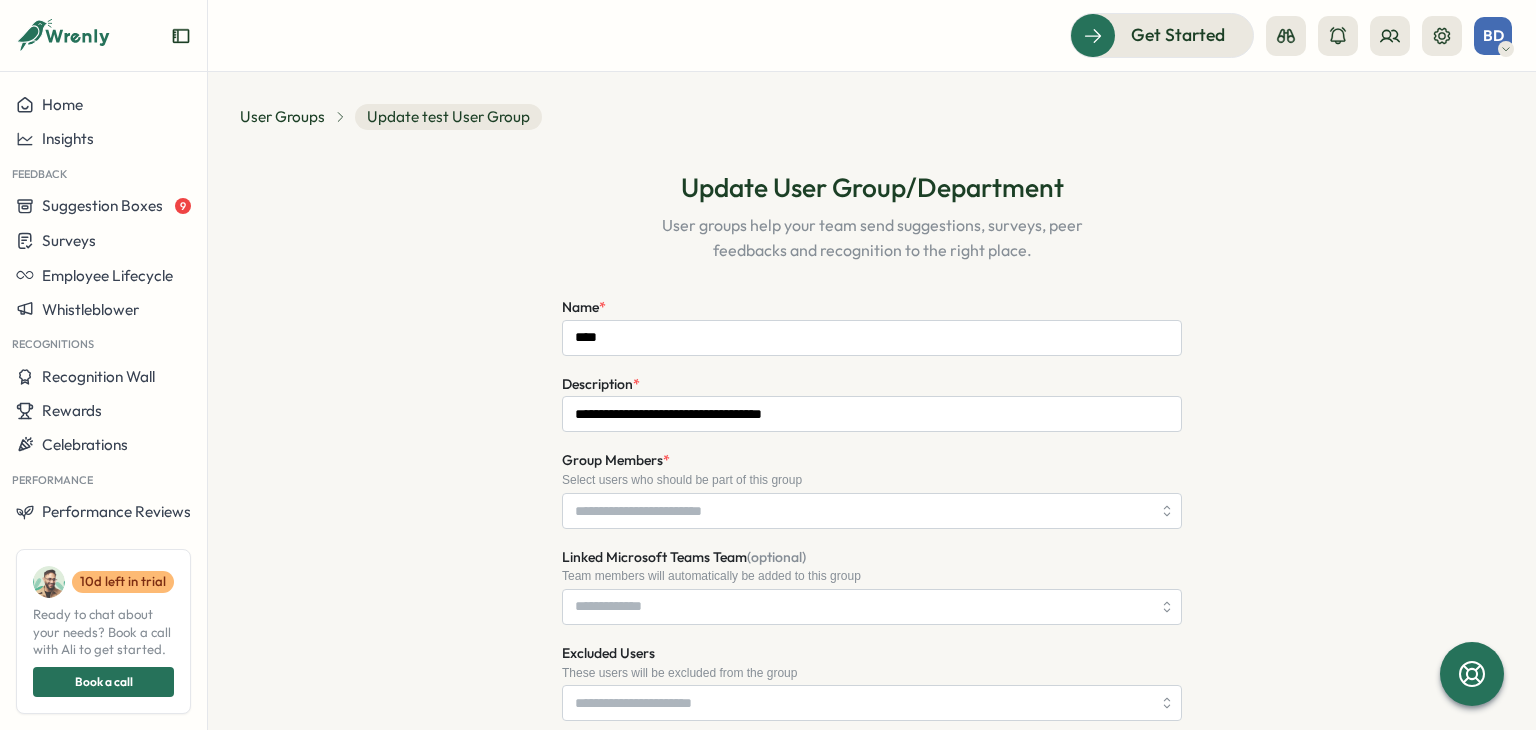 type on "****" 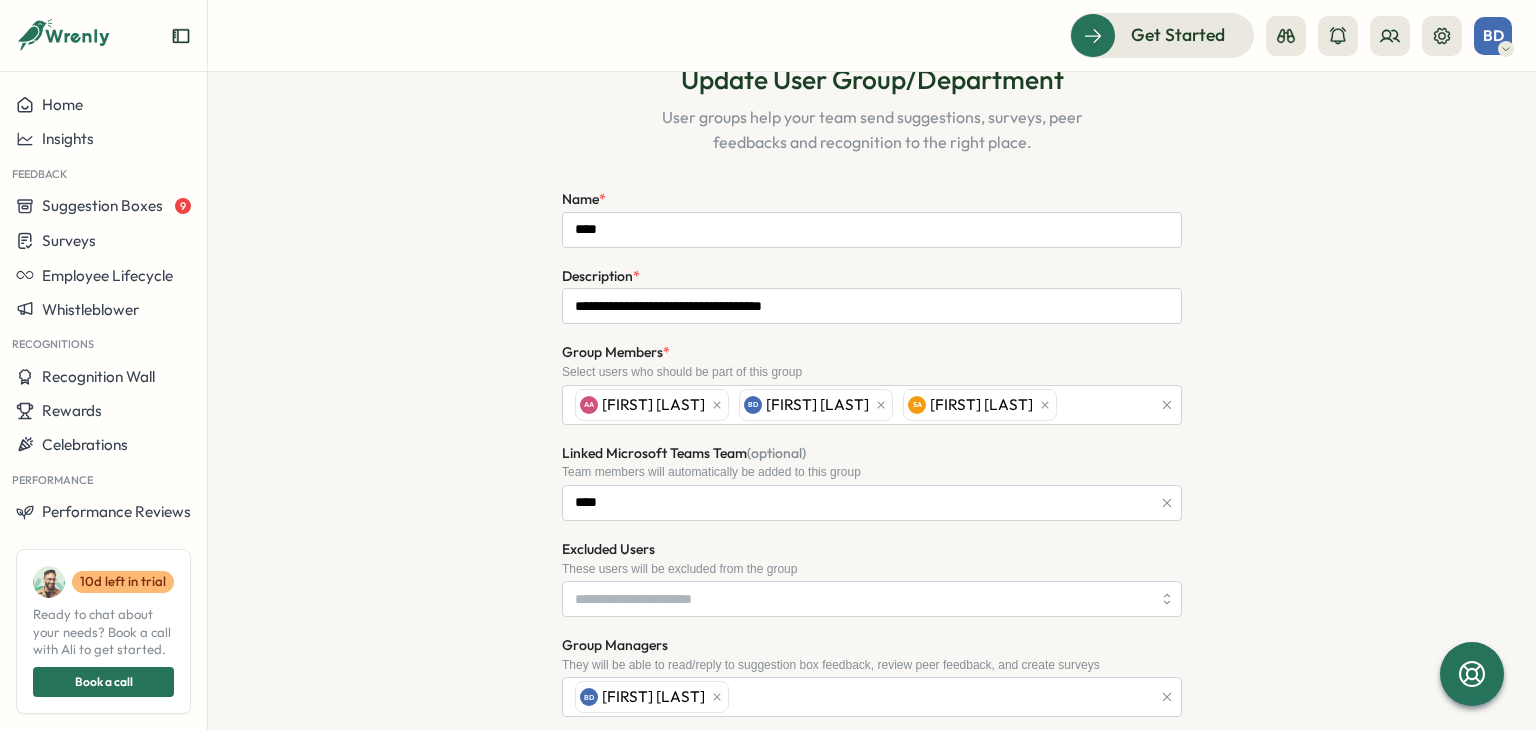 scroll, scrollTop: 200, scrollLeft: 0, axis: vertical 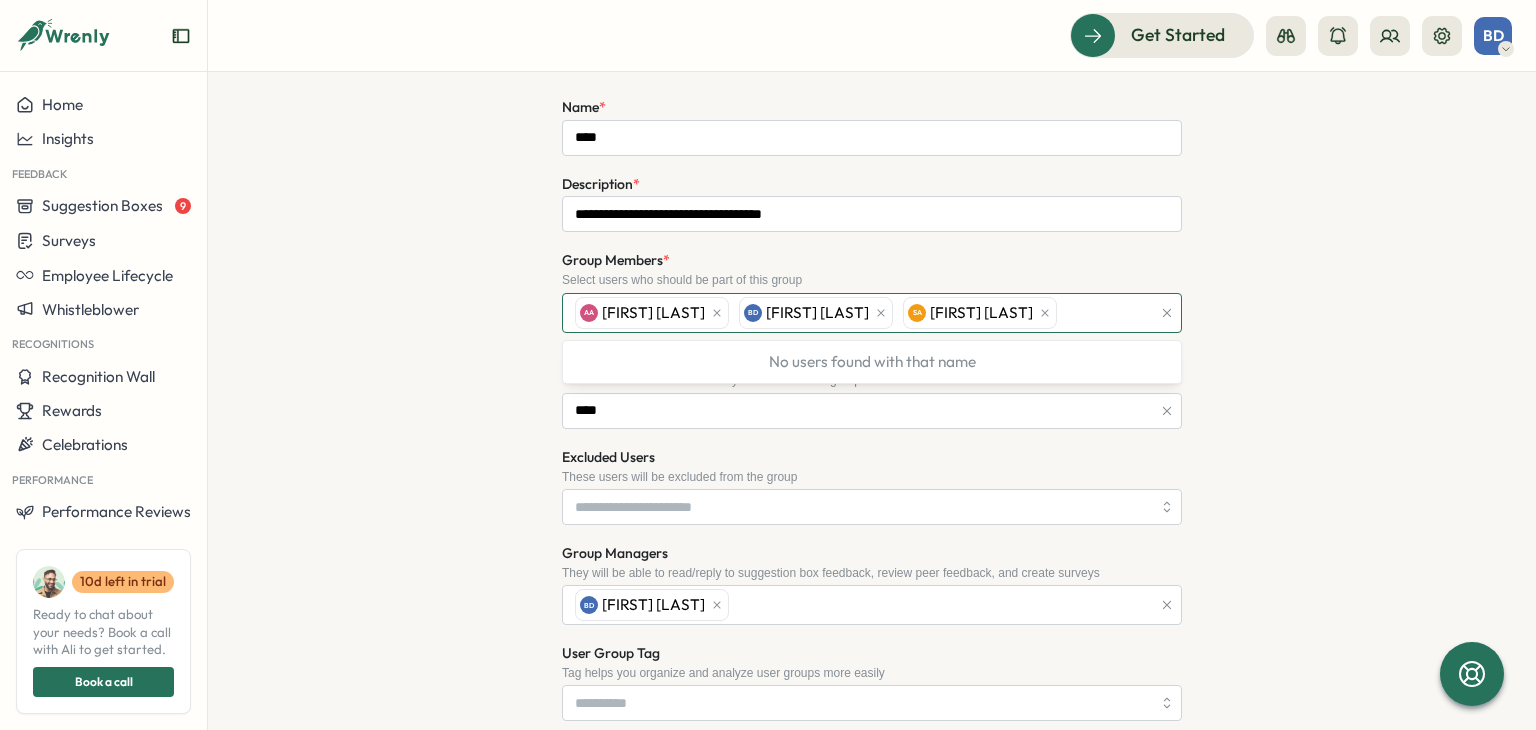 drag, startPoint x: 1098, startPoint y: 309, endPoint x: 1091, endPoint y: 357, distance: 48.507732 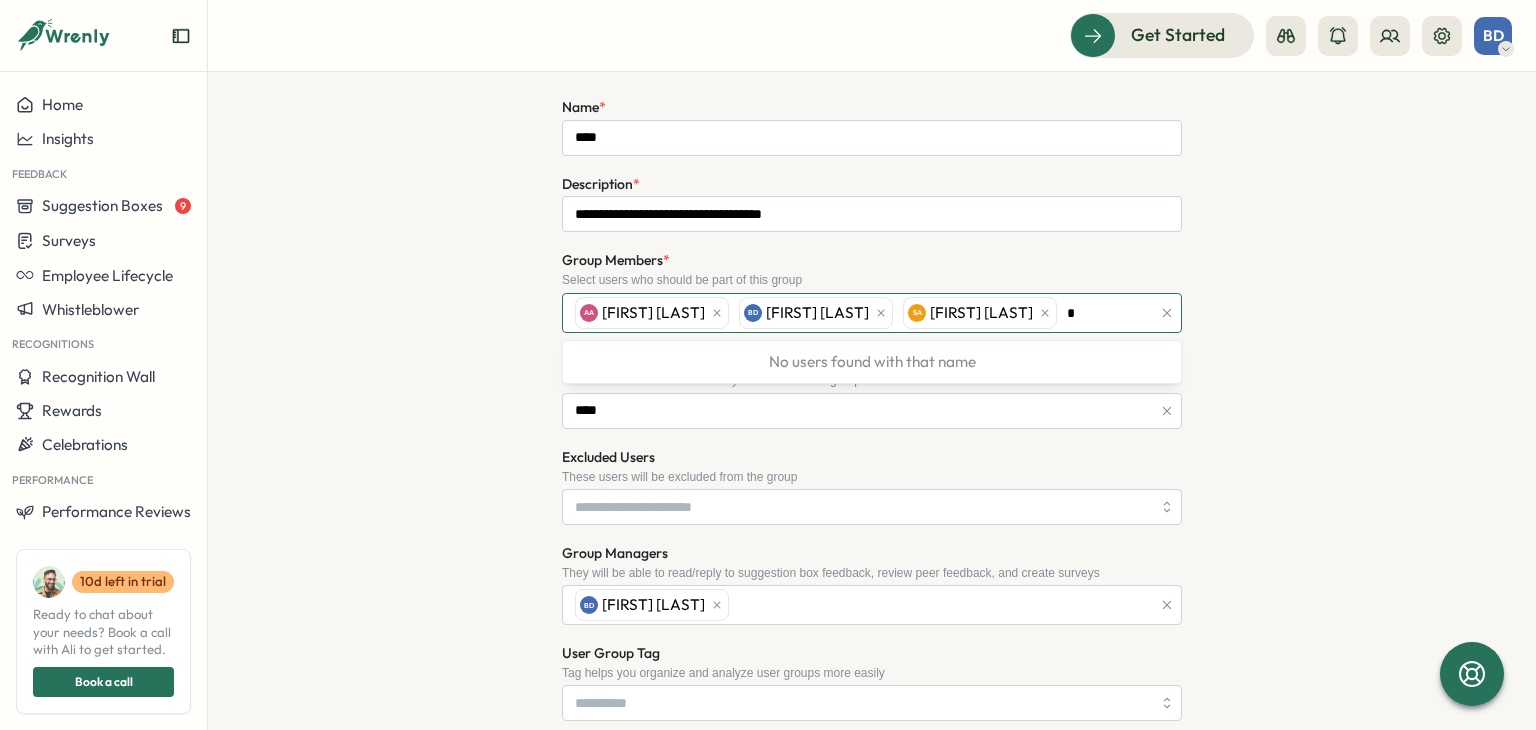 type on "**" 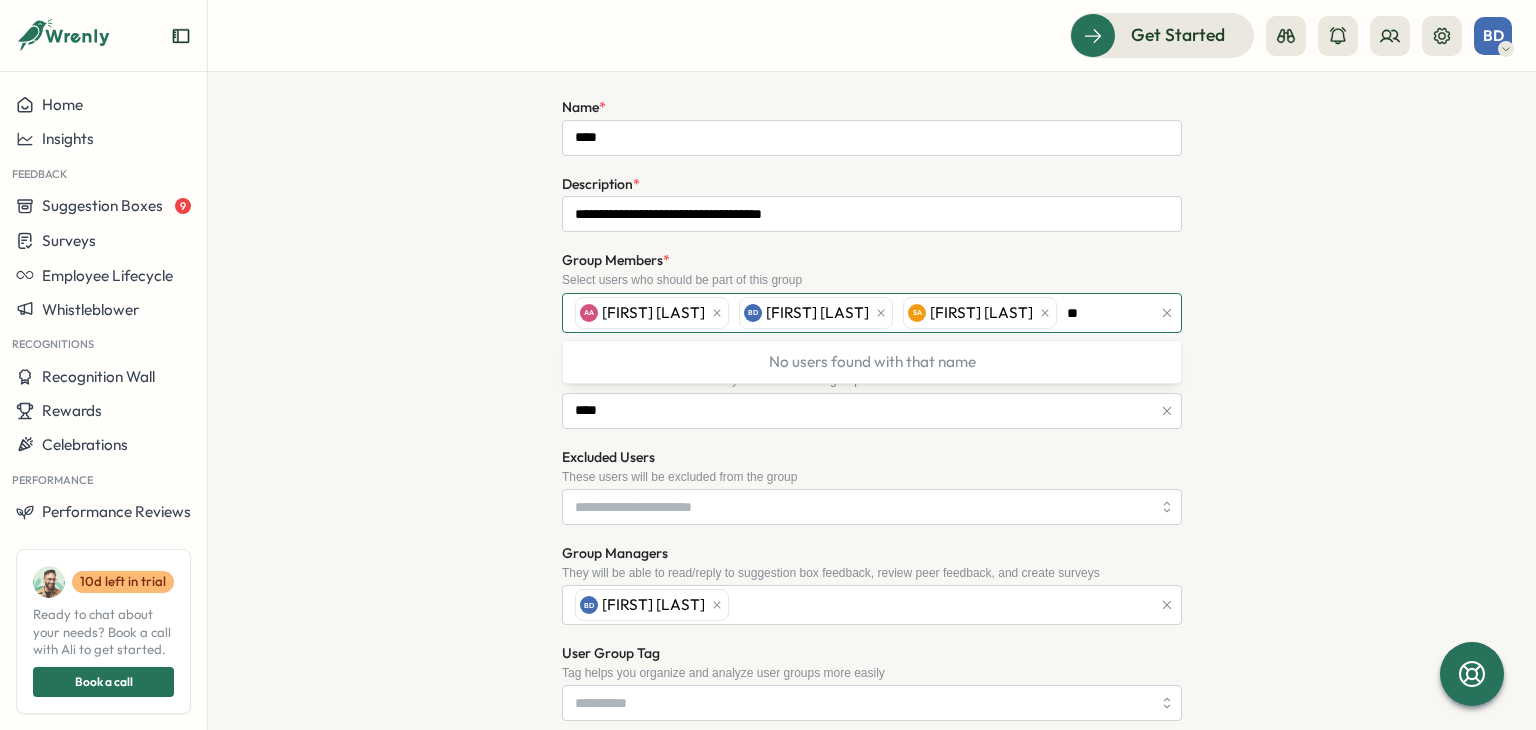type 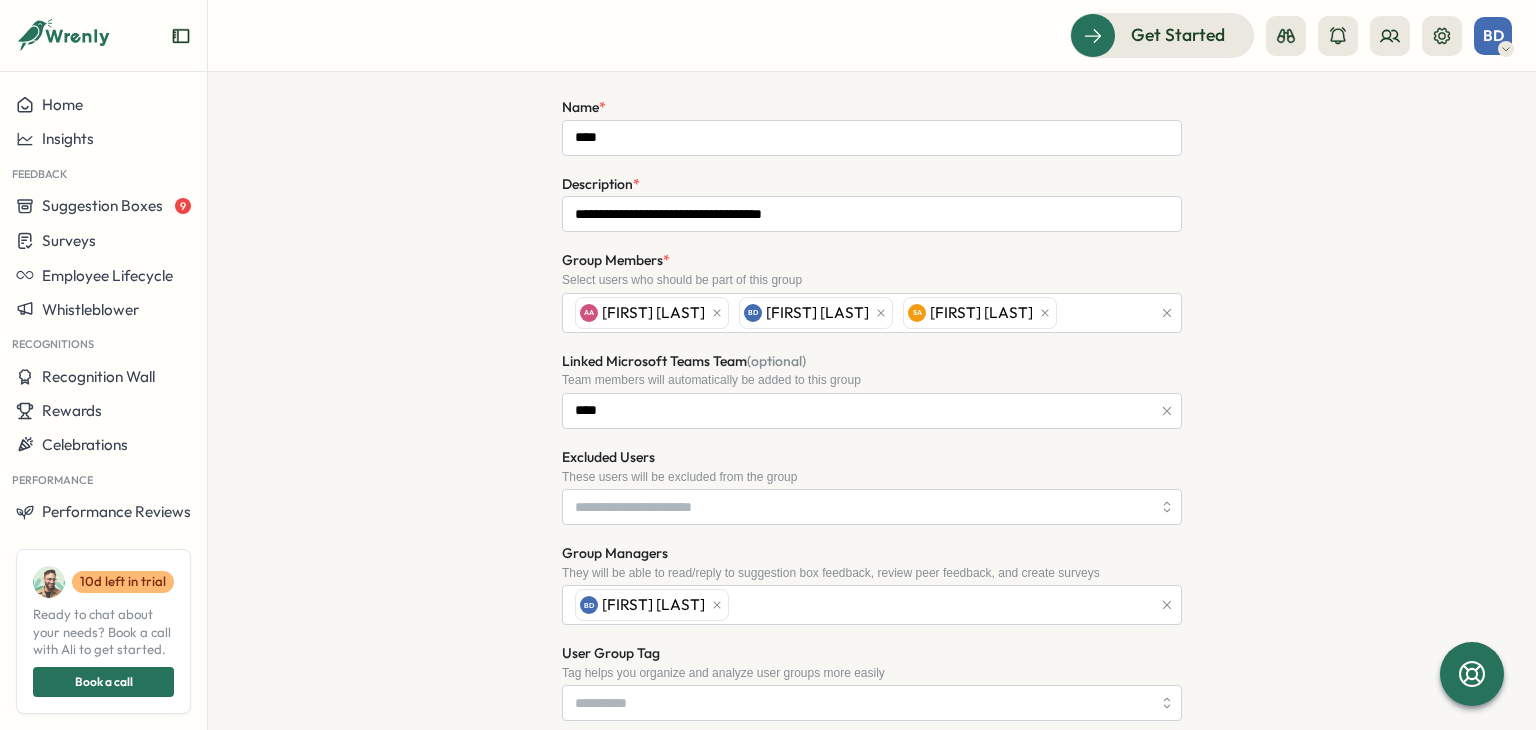 click on "**********" at bounding box center [872, 565] 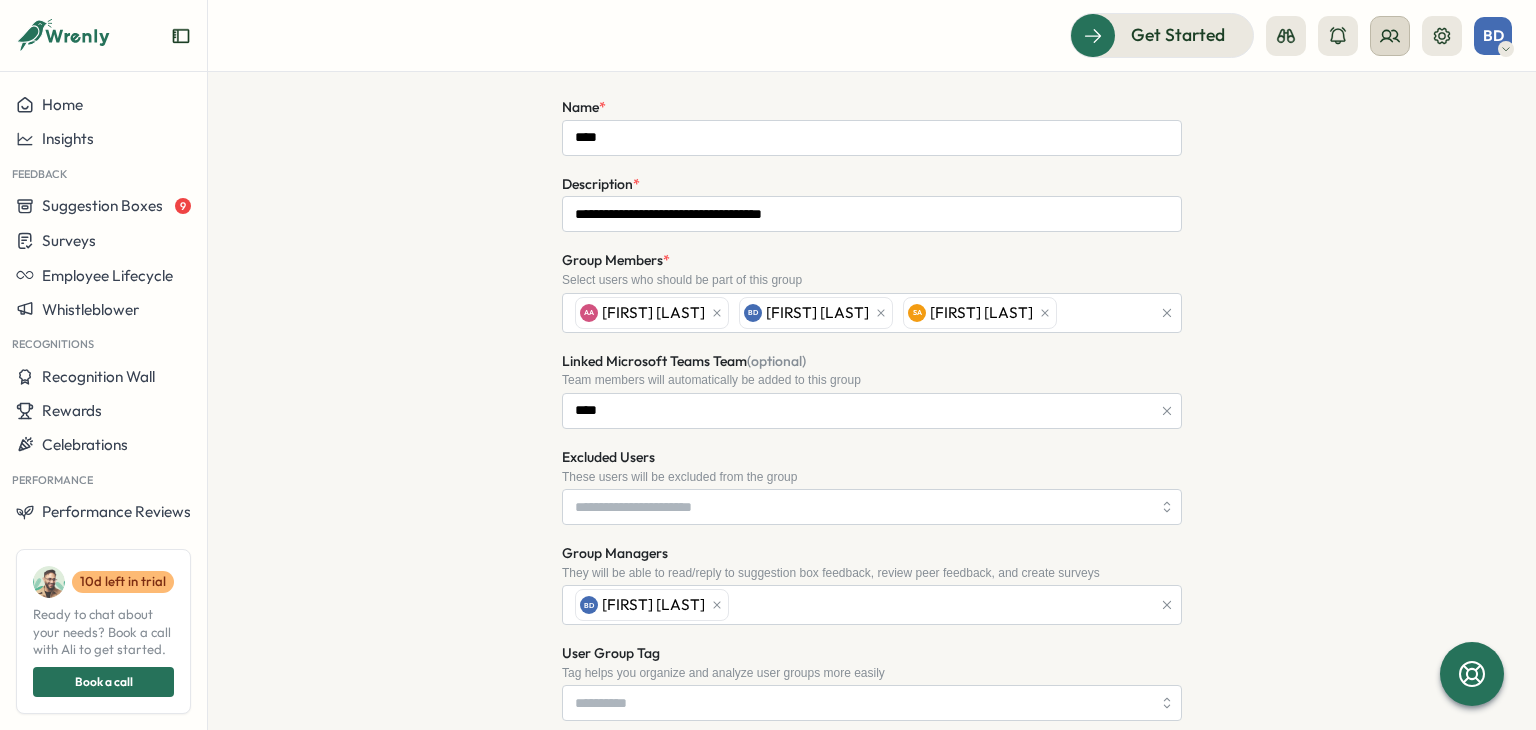 click 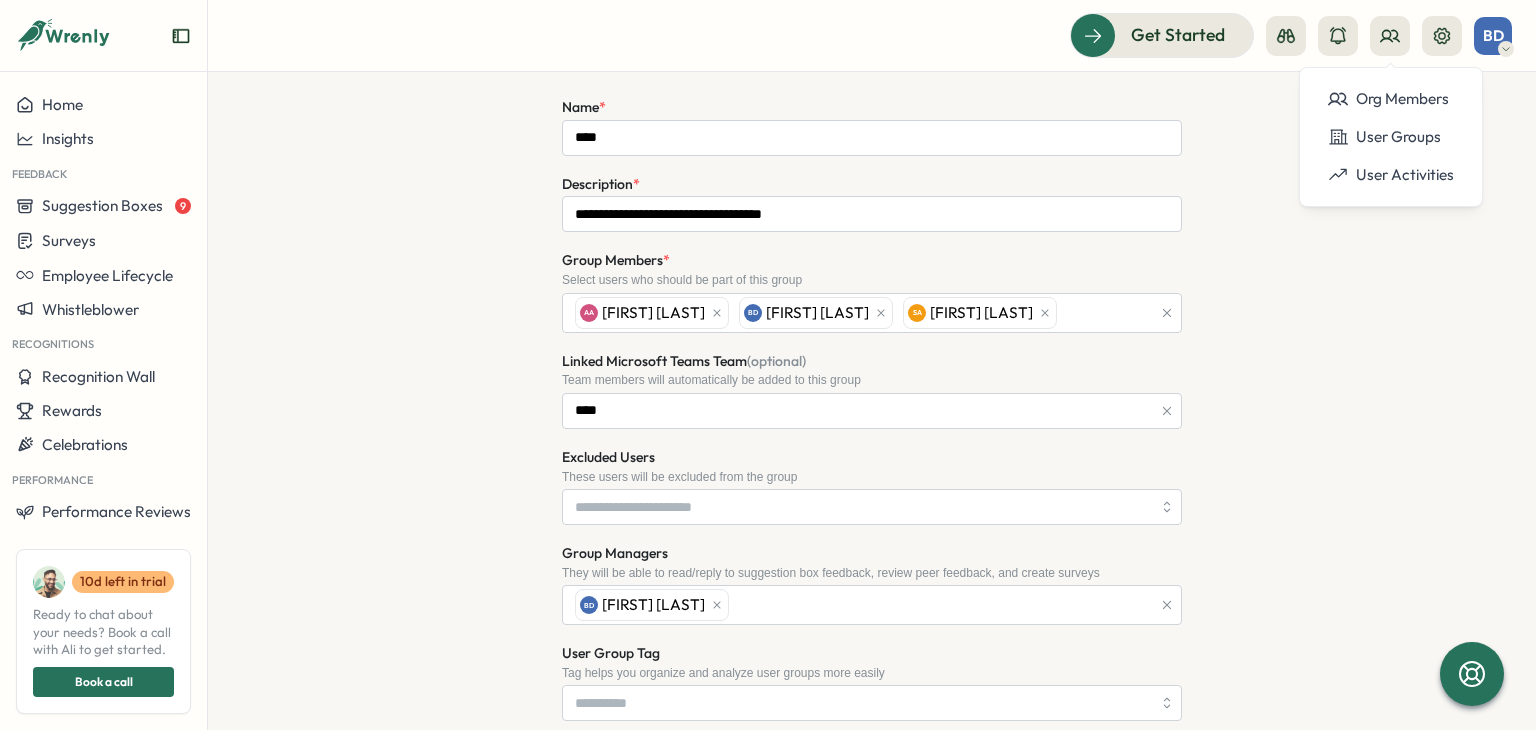 click on "**********" at bounding box center (872, 565) 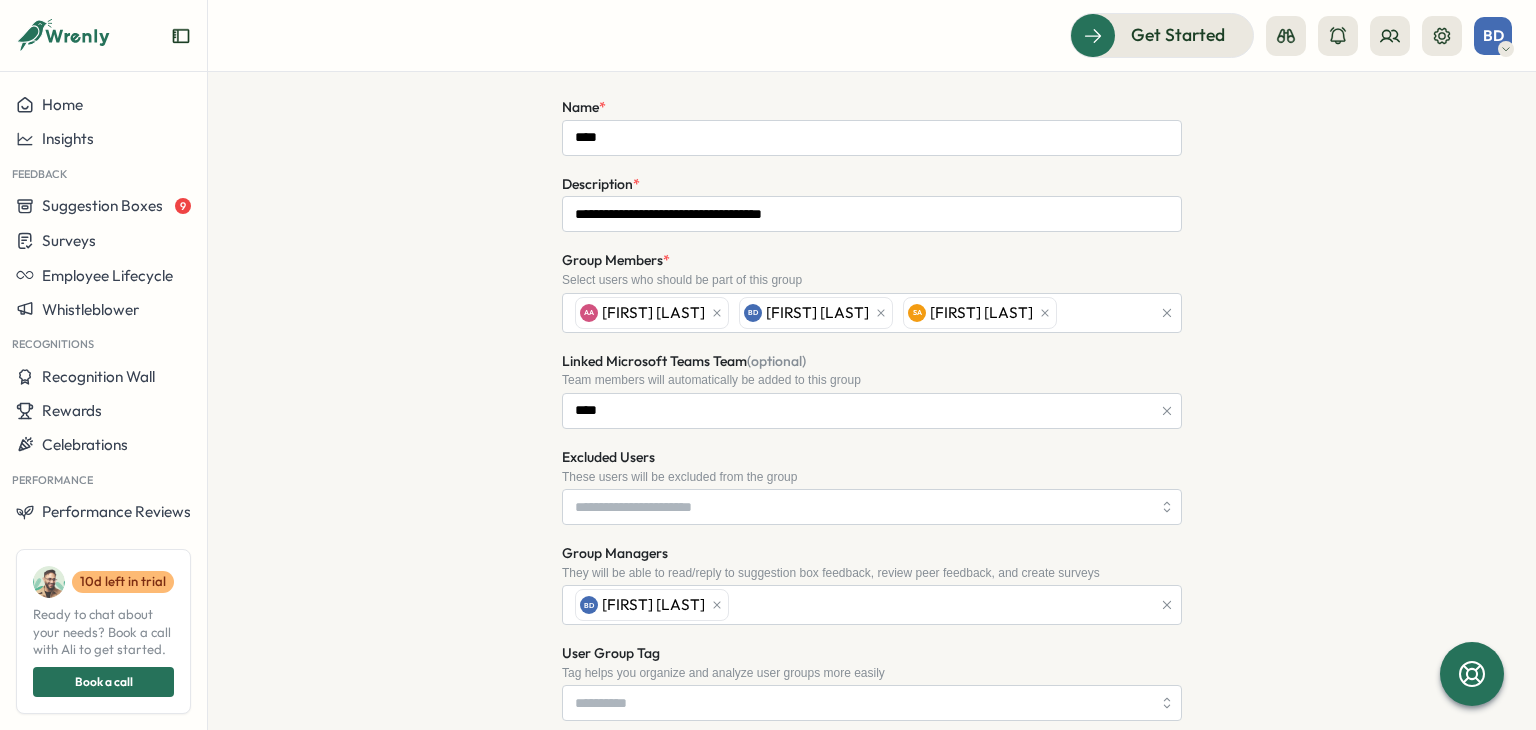 click on "**********" at bounding box center (872, 565) 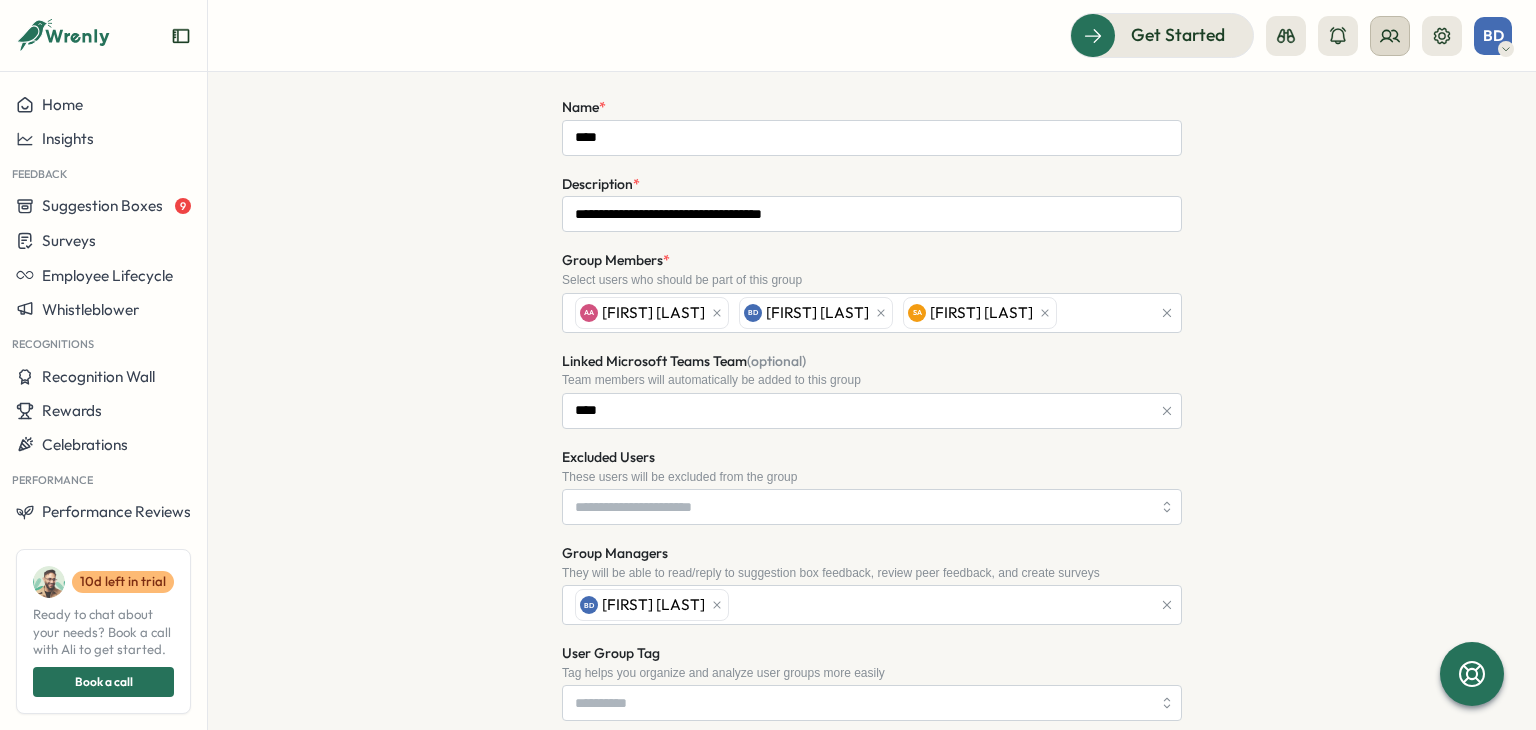 click at bounding box center [1390, 36] 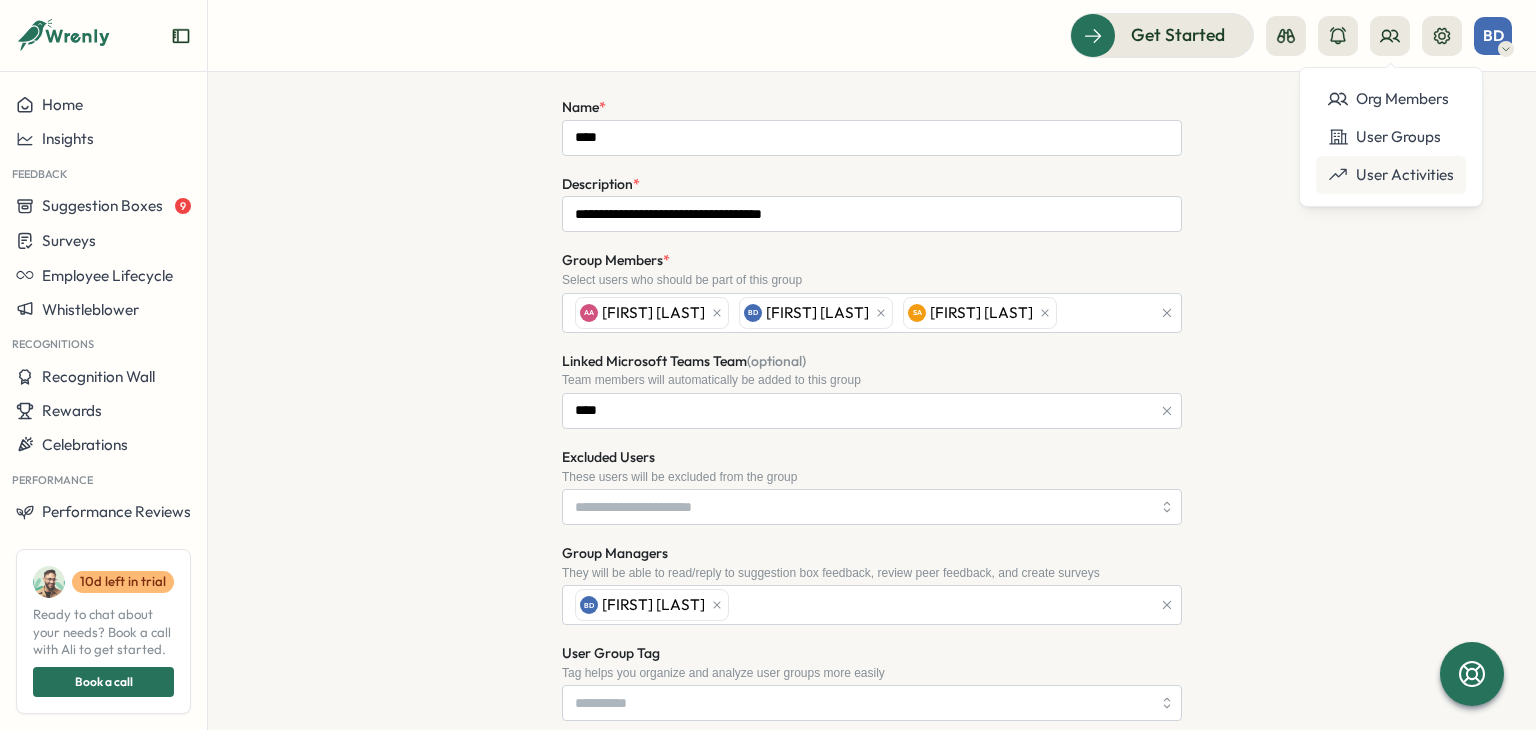 click on "User Activities" at bounding box center [1391, 175] 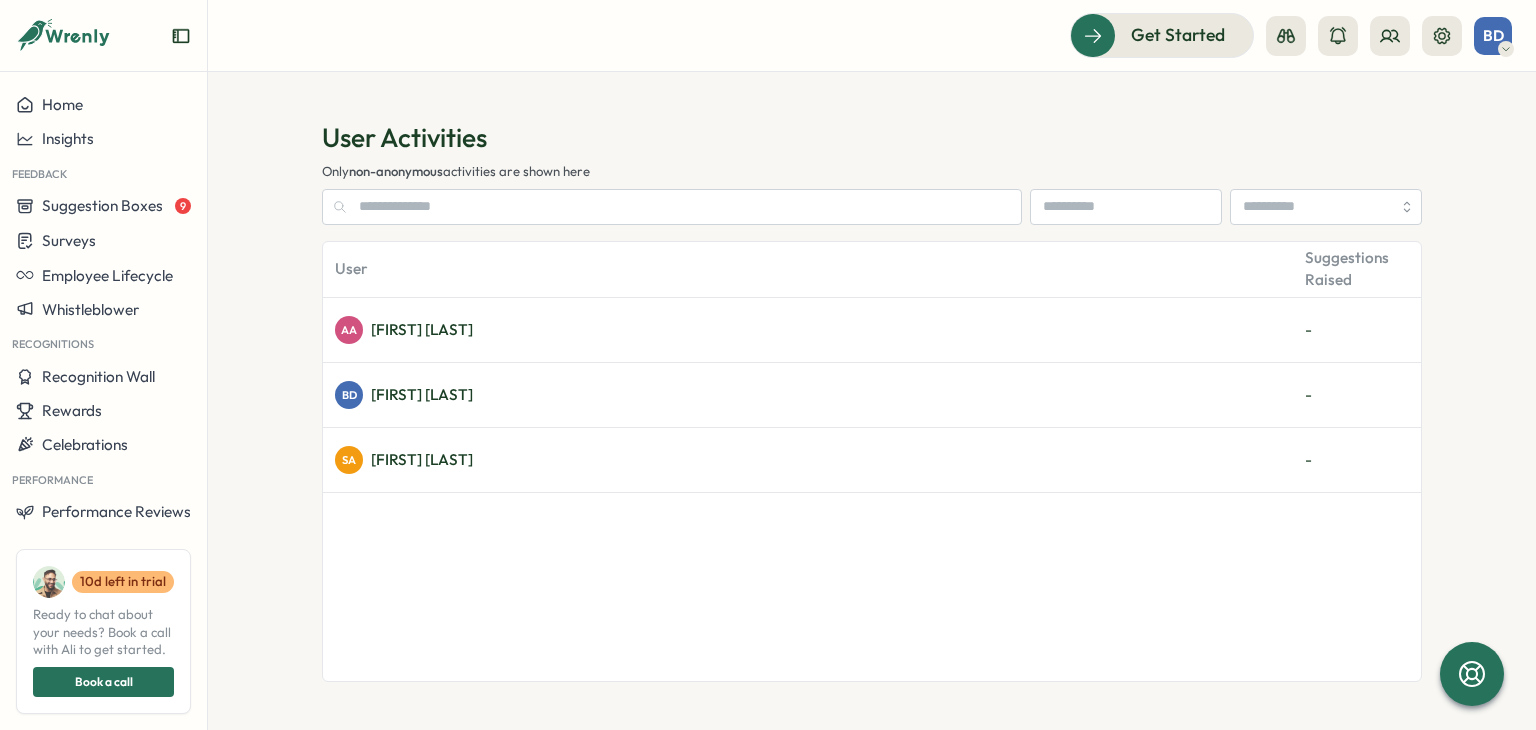 drag, startPoint x: 1106, startPoint y: 29, endPoint x: 1402, endPoint y: 4, distance: 297.05386 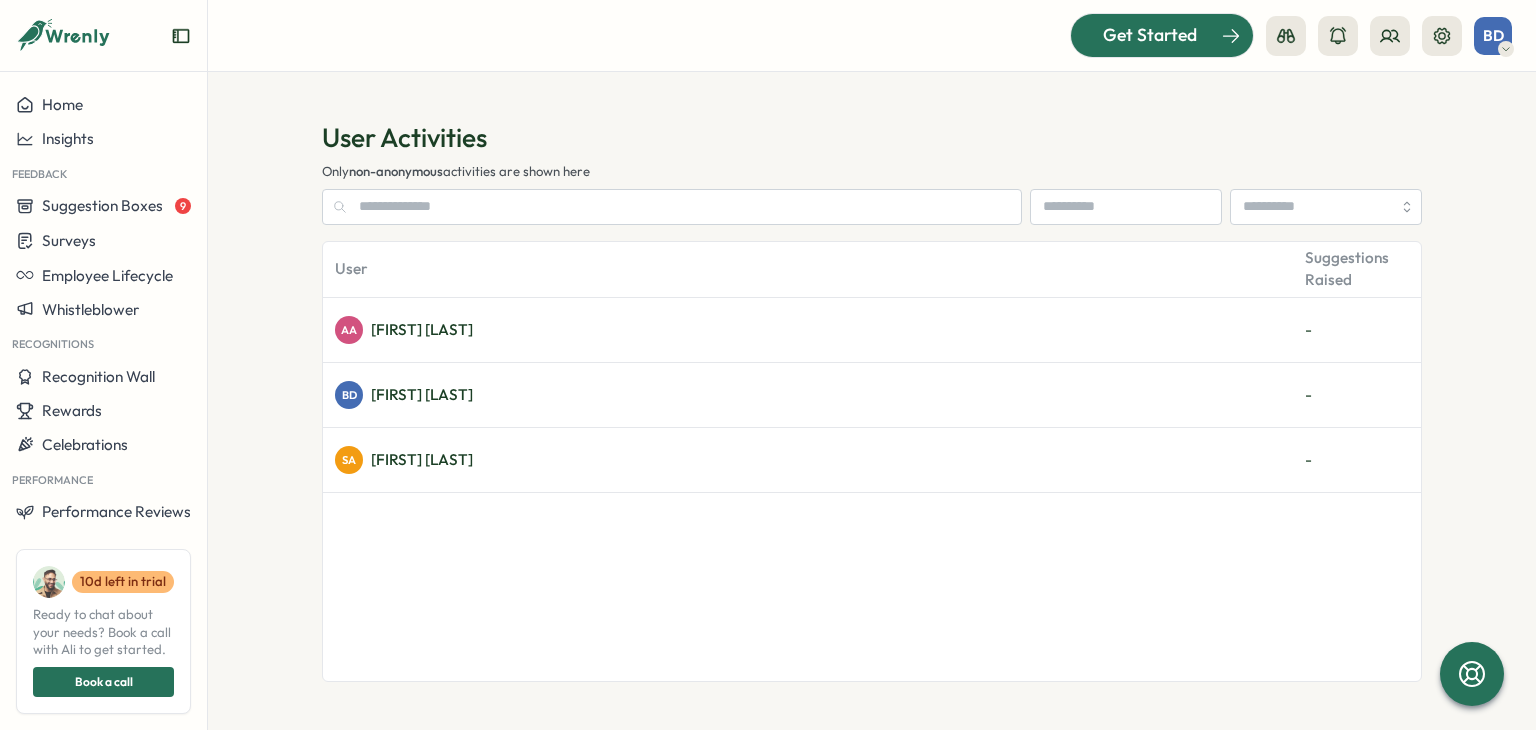 click at bounding box center [1162, 35] 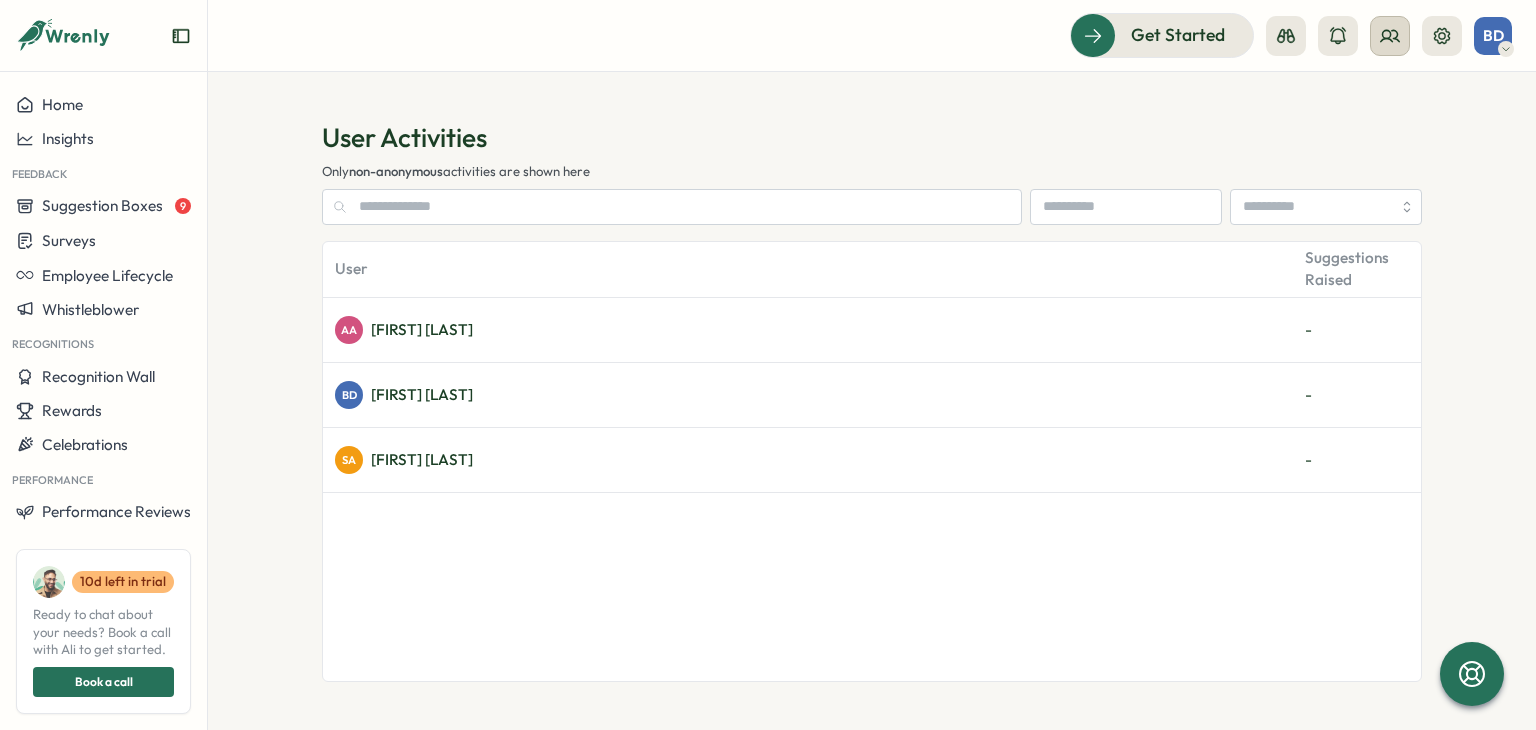 click 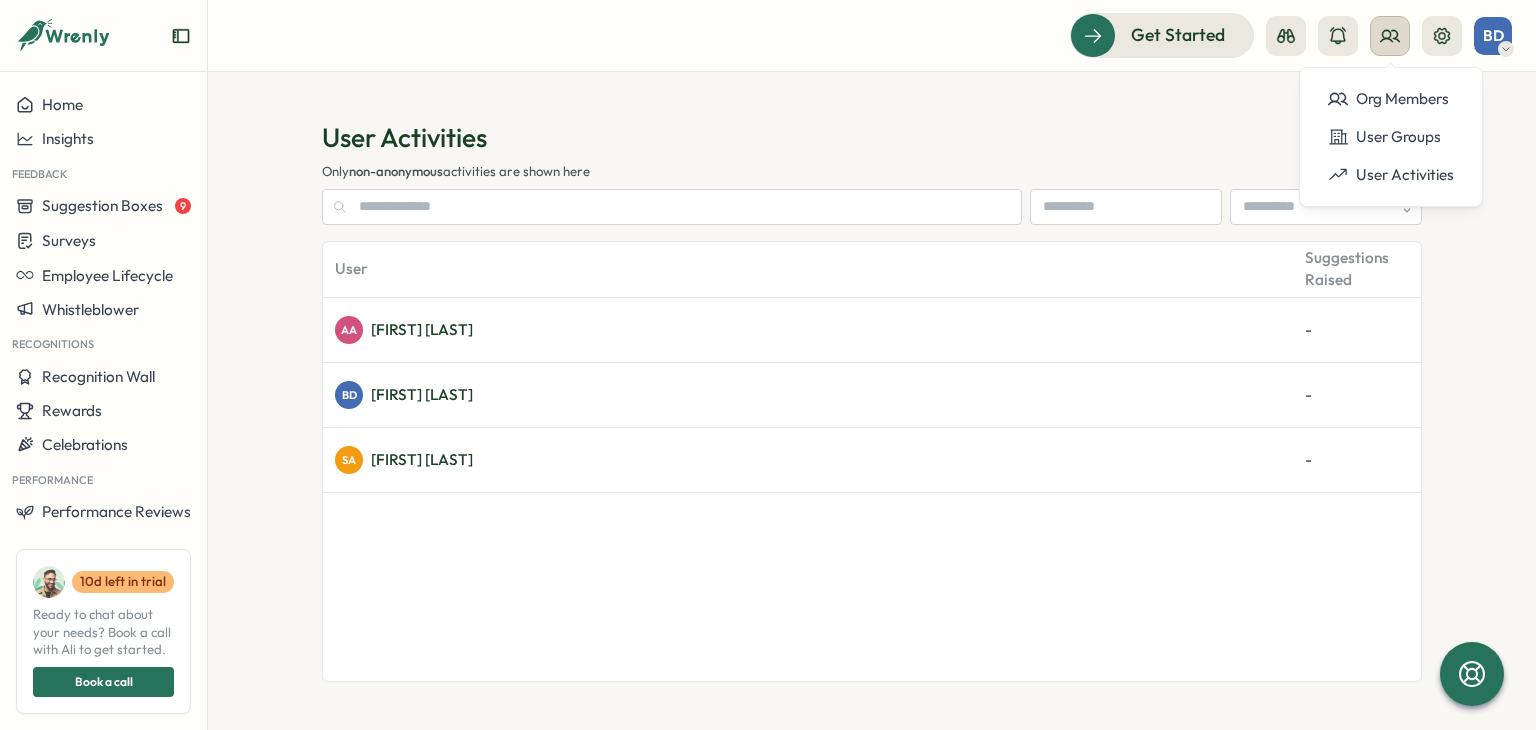 click 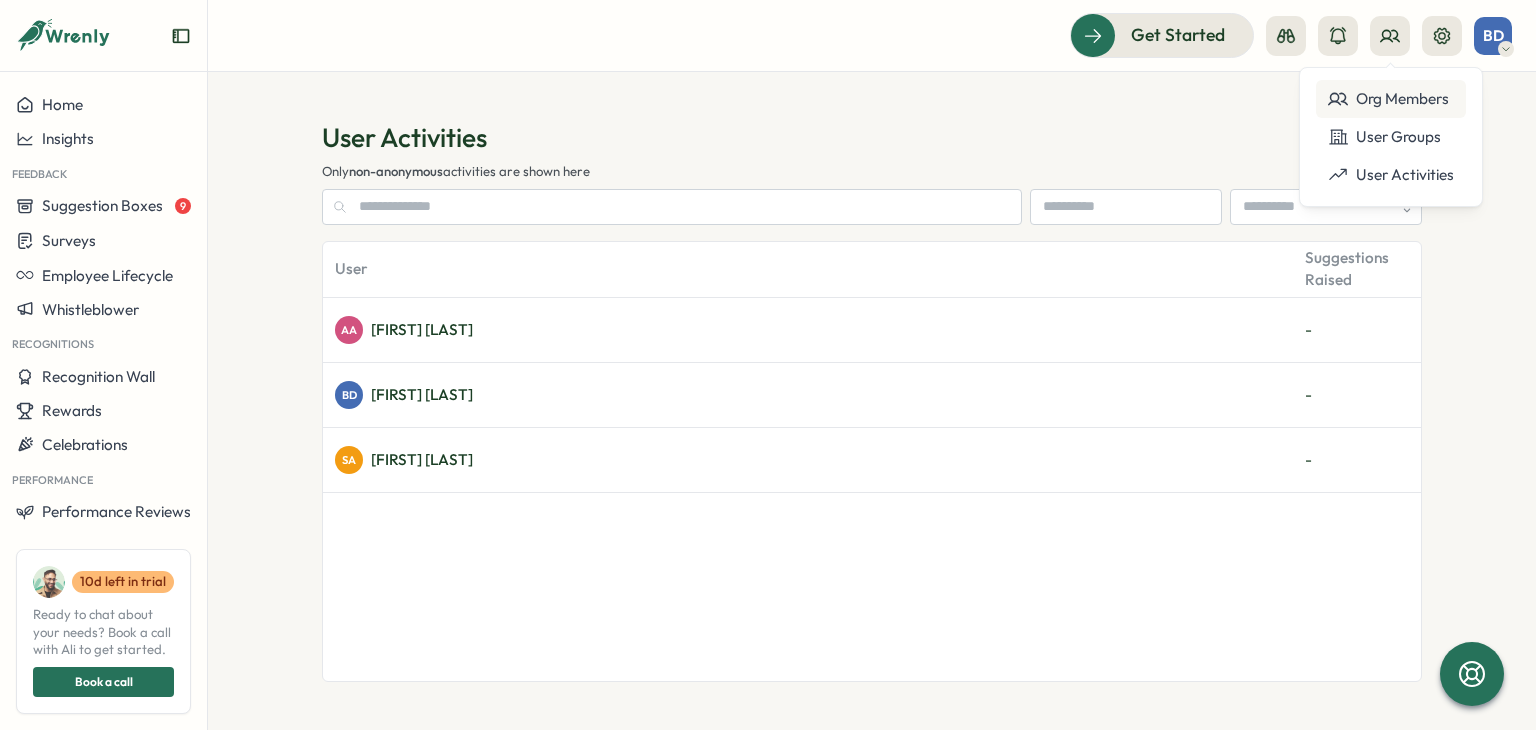 click on "Org Members" at bounding box center [1391, 99] 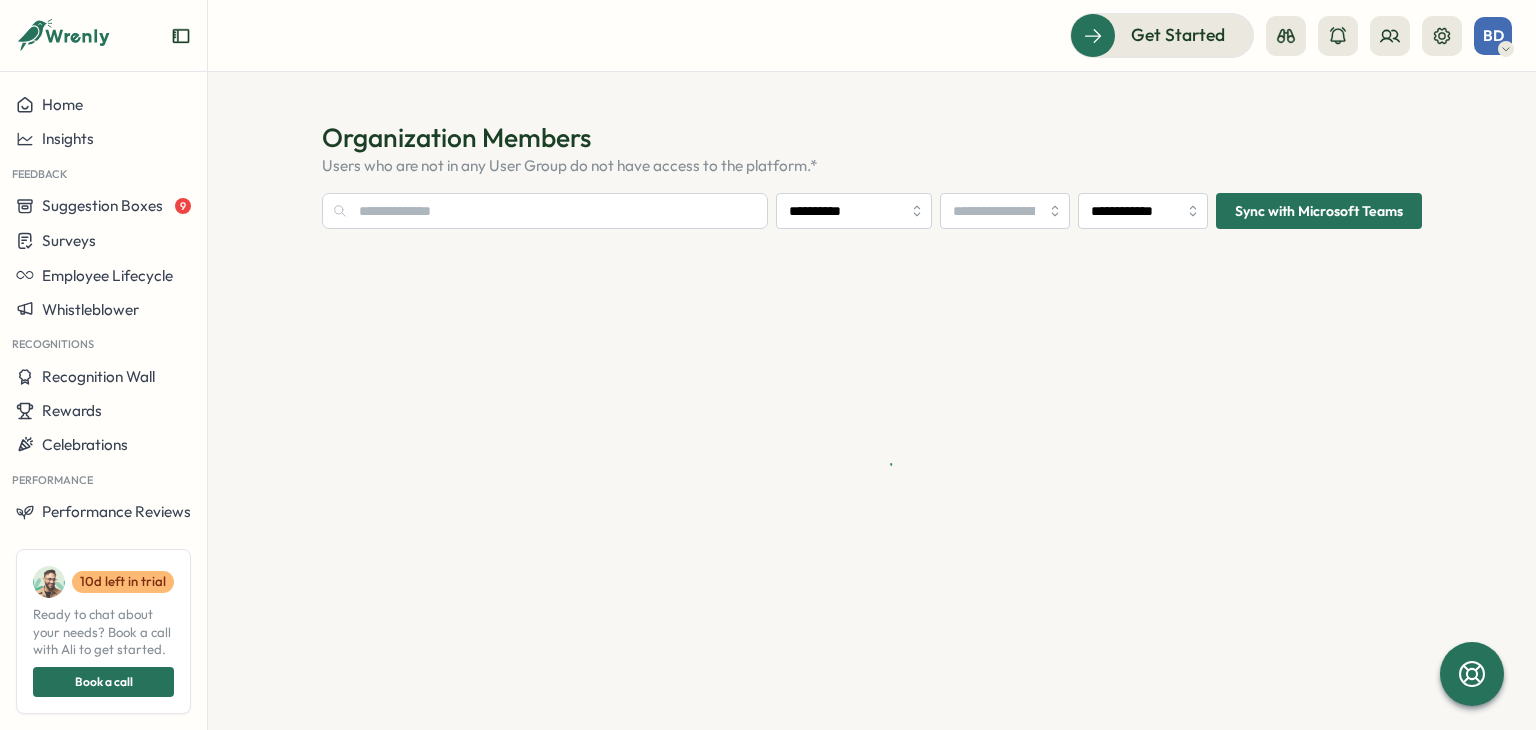 type on "**********" 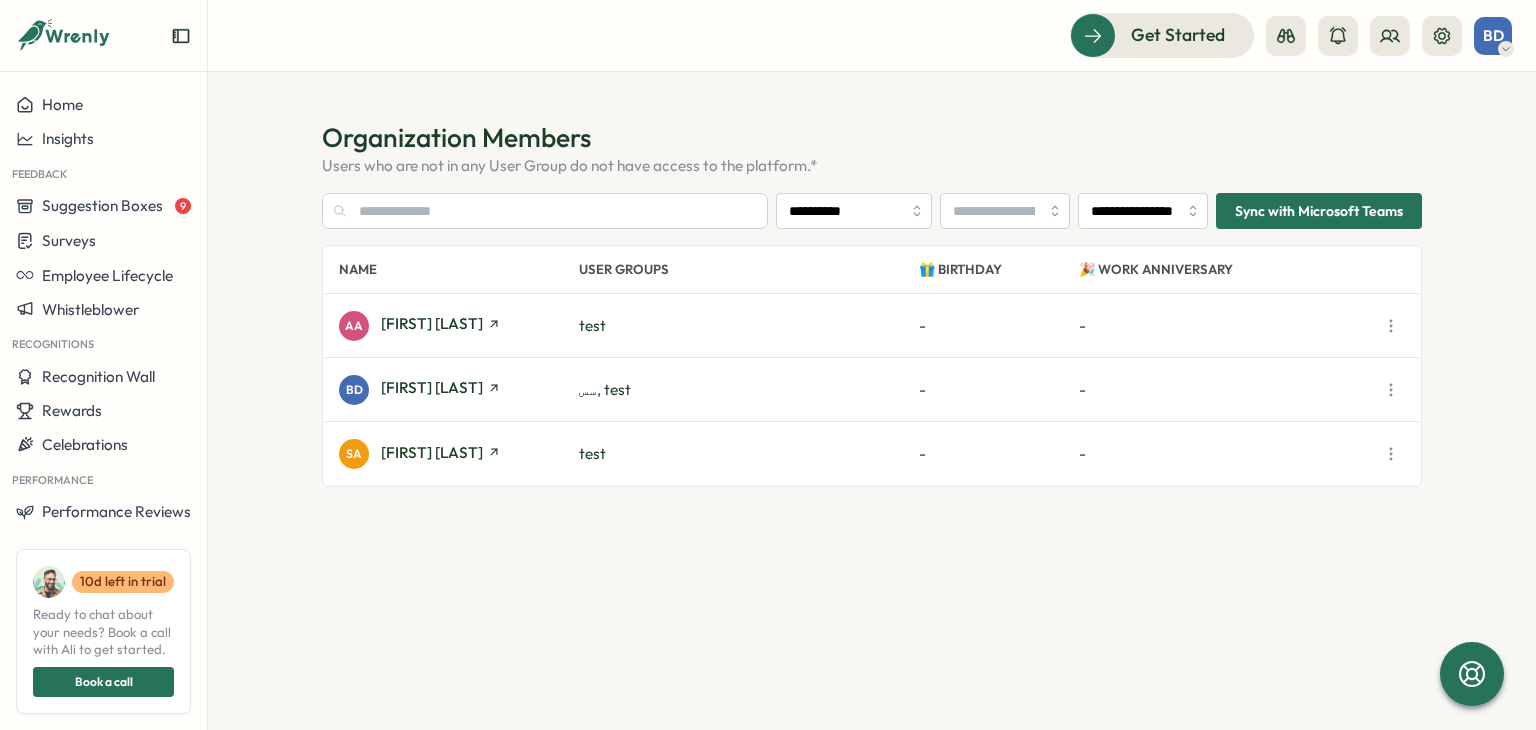 click on "Sync with Microsoft Teams" at bounding box center (1319, 211) 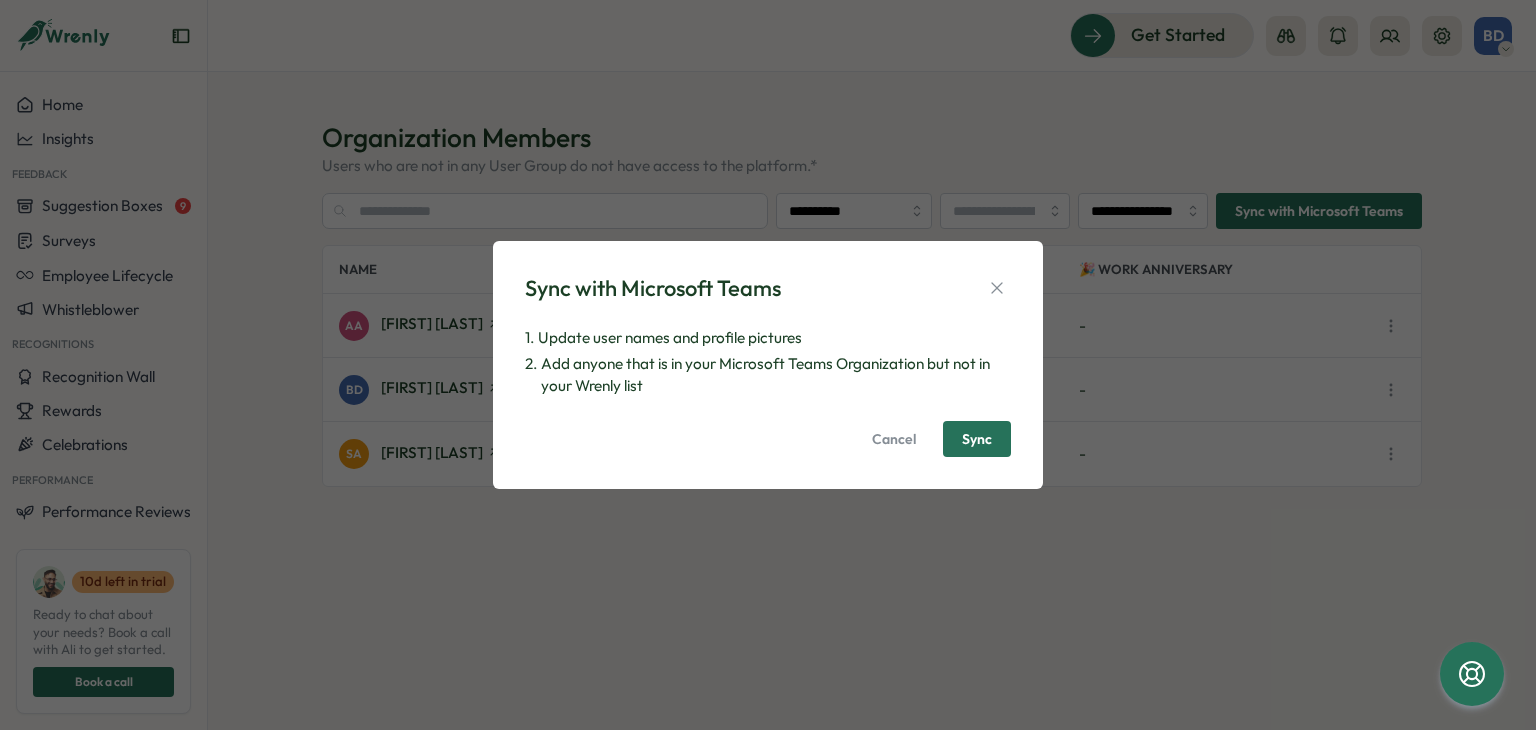 click on "Sync with Microsoft Teams 1. Update user names and profile pictures 2. Add anyone that is in your Microsoft Teams Organization but not in your Wrenly list Cancel Sync" at bounding box center [768, 365] 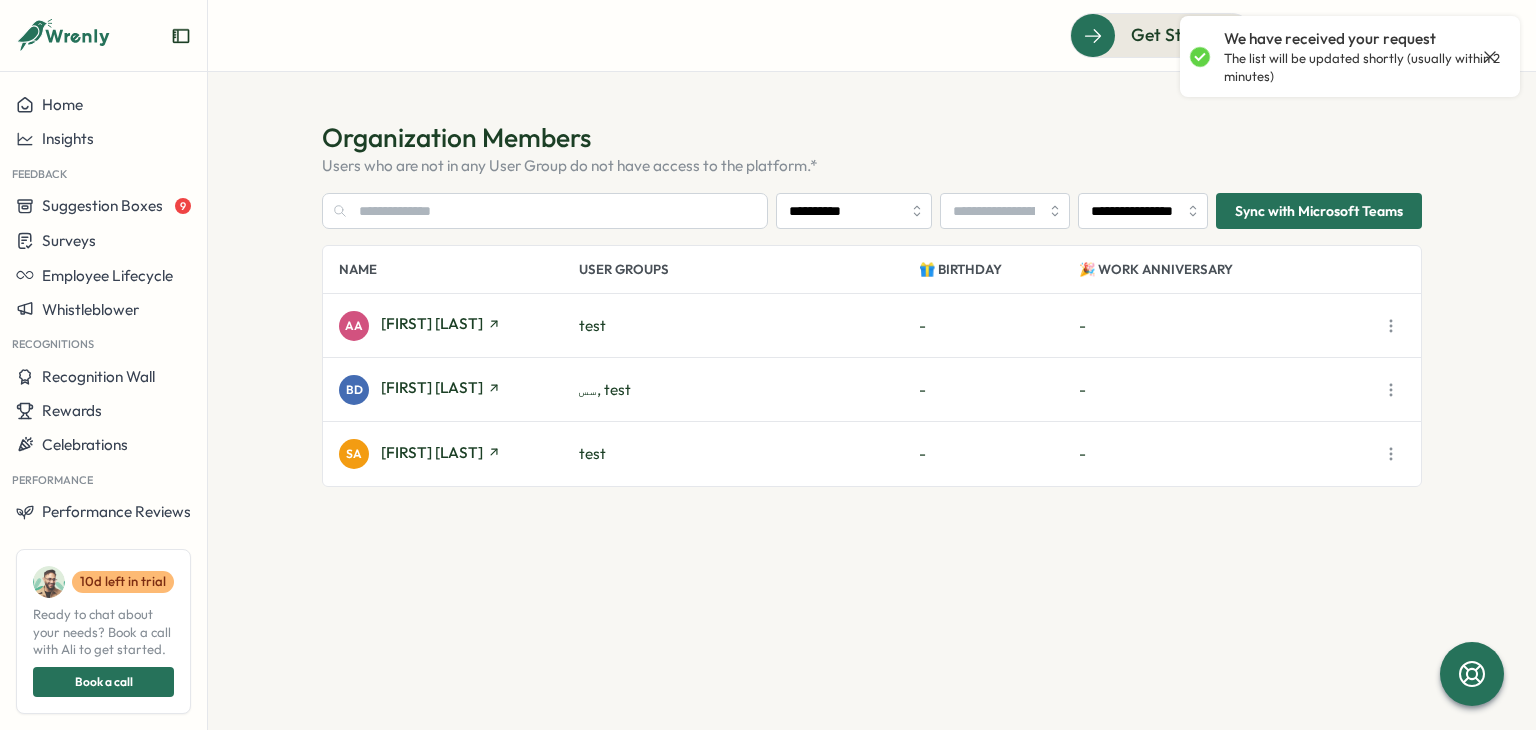 drag, startPoint x: 640, startPoint y: 389, endPoint x: 246, endPoint y: 410, distance: 394.55923 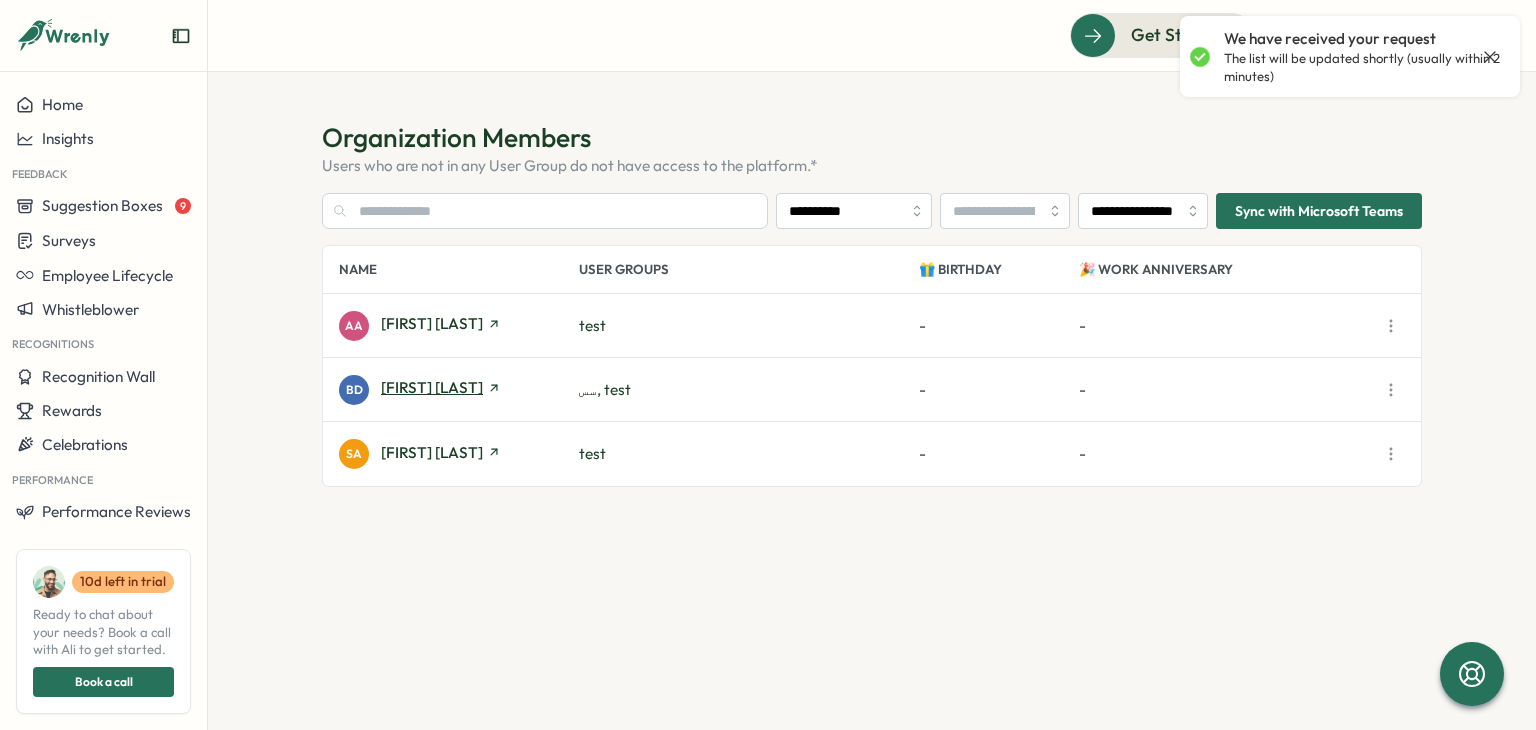 click 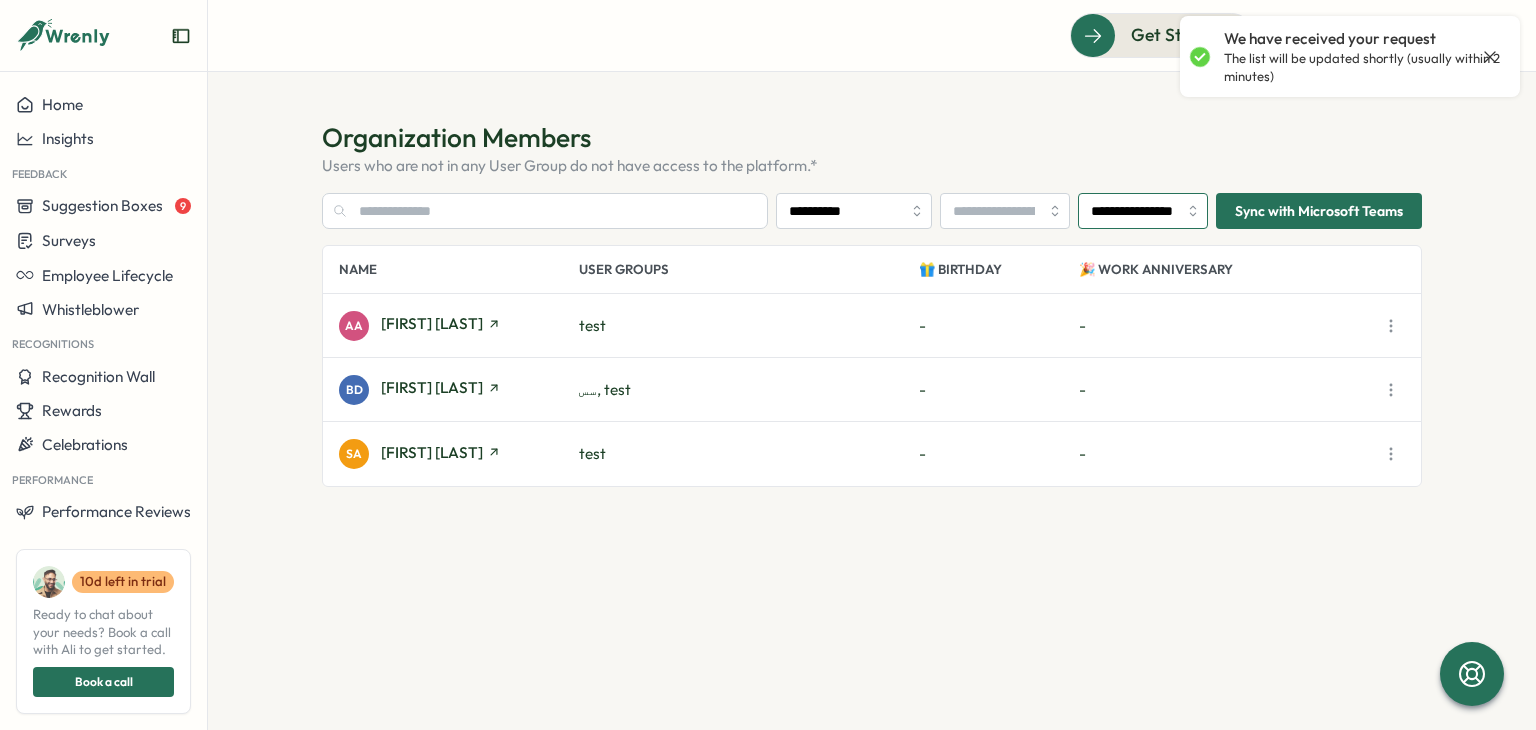 click on "**********" at bounding box center [1143, 211] 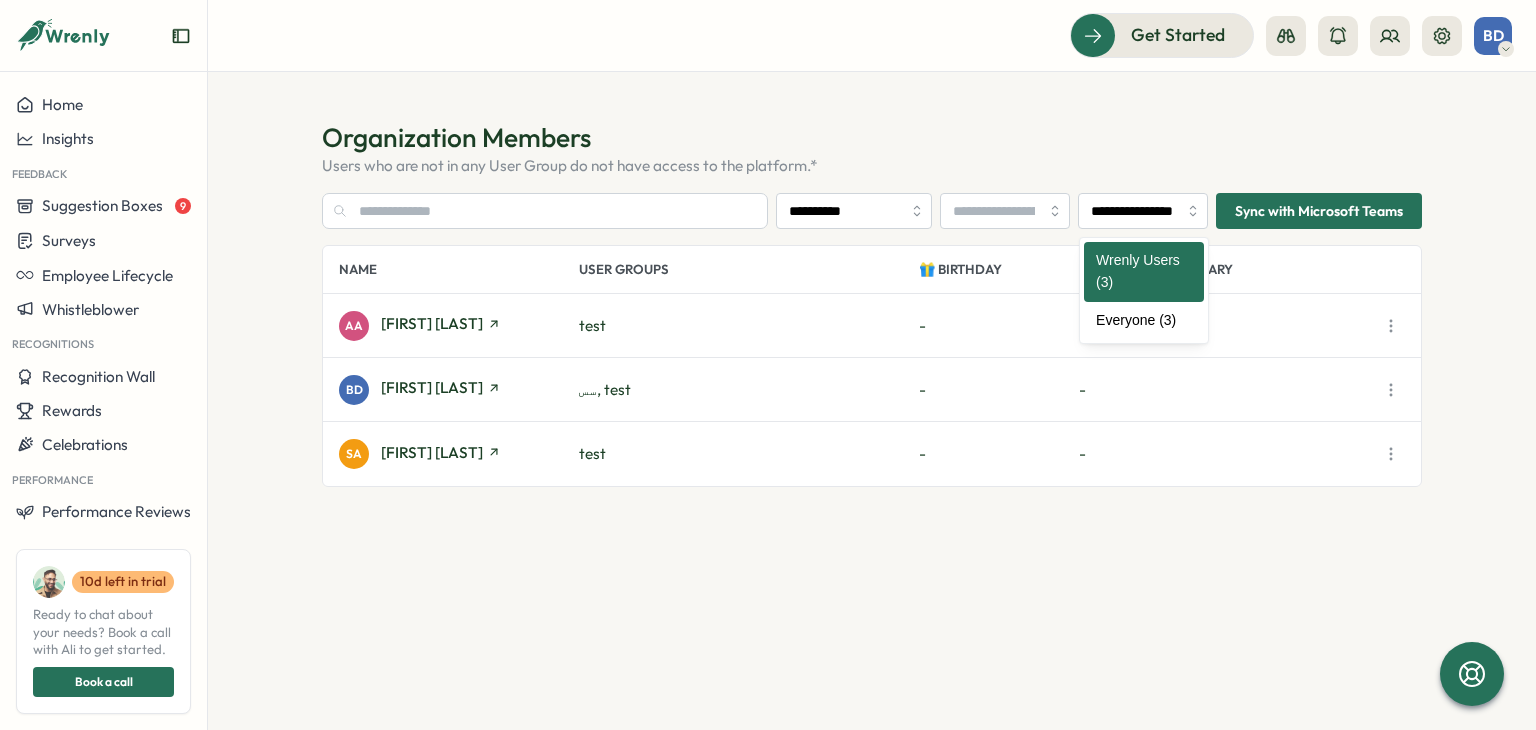 click on "Organization Members Users who are not in any User Group do not have access to the platform.*" at bounding box center (872, 148) 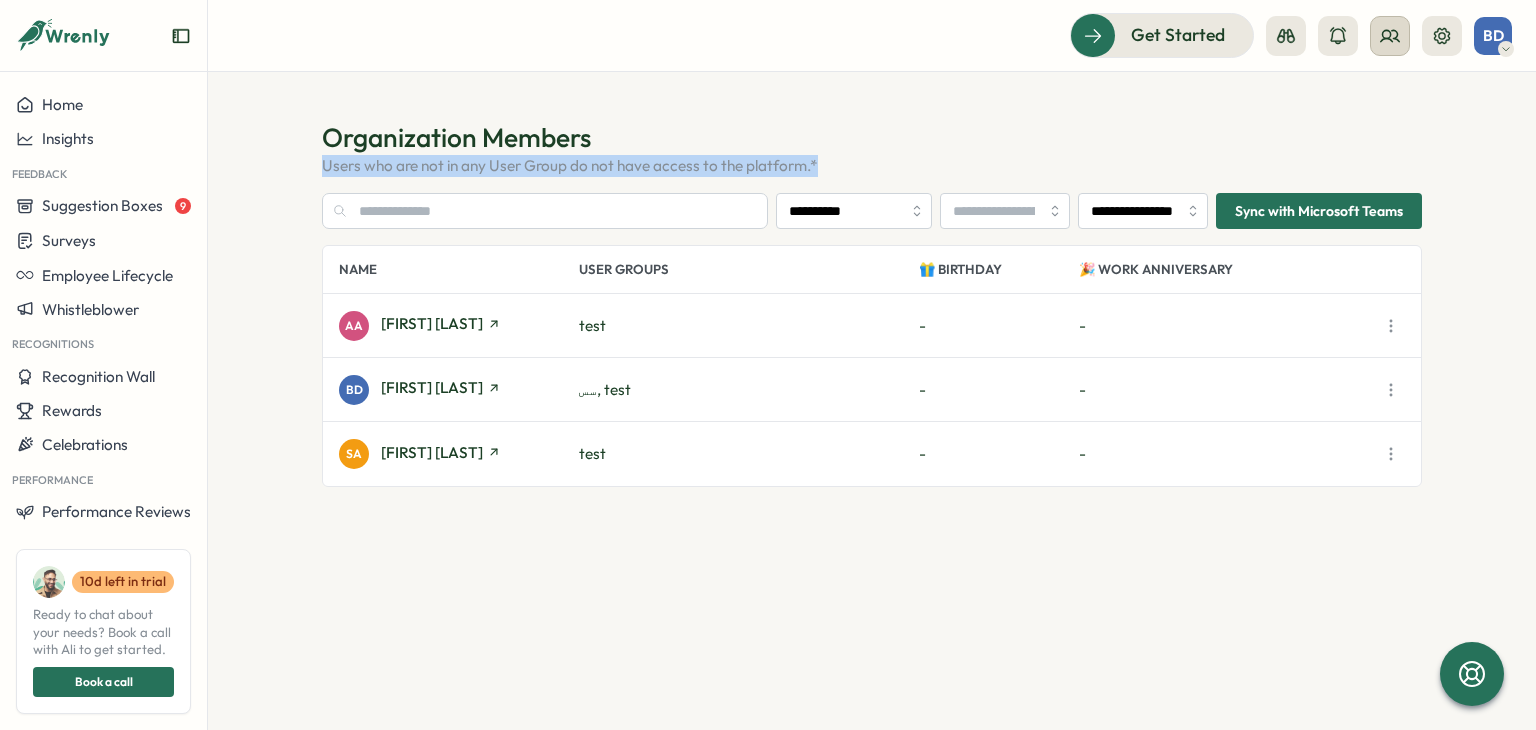 click 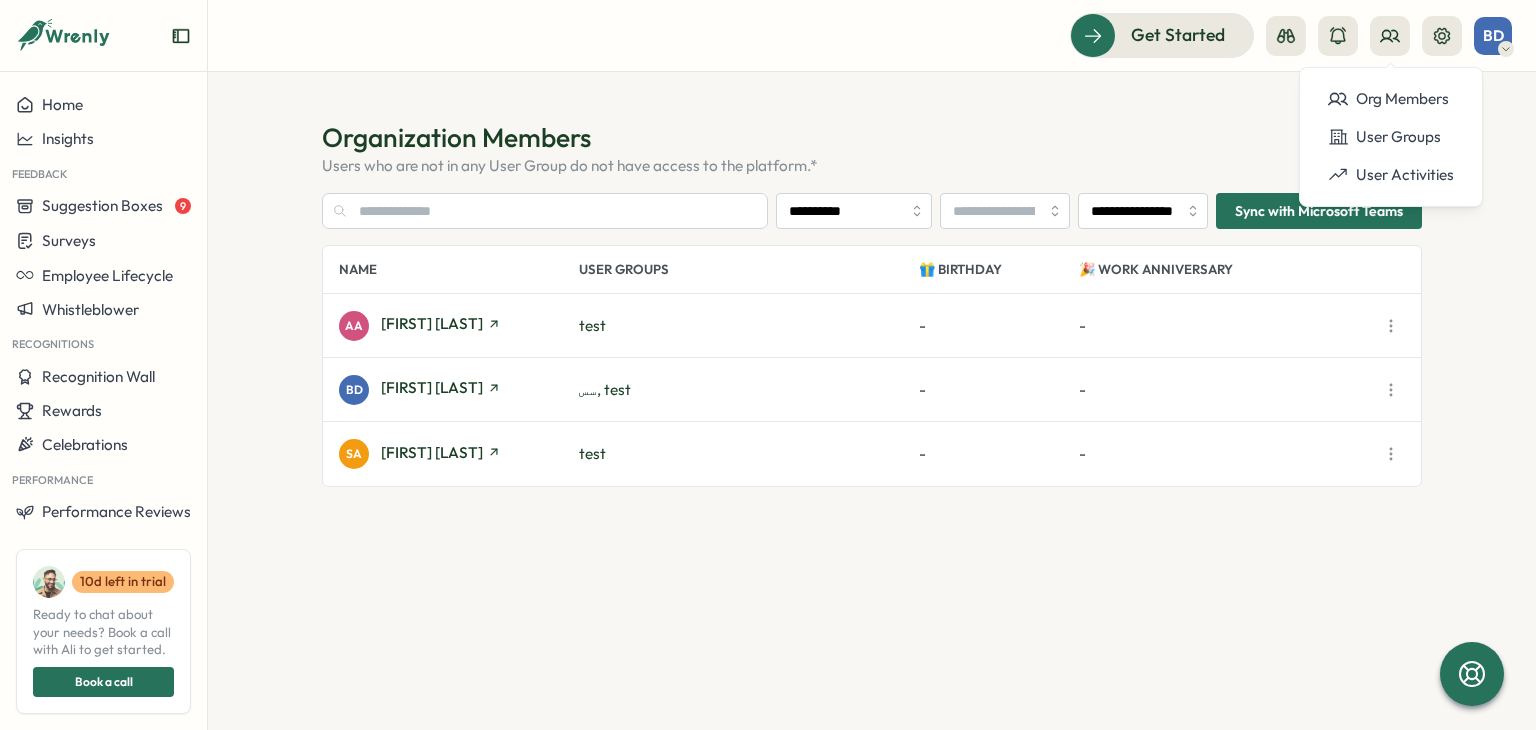 click on "🎉 Work Anniversary" at bounding box center (1228, 269) 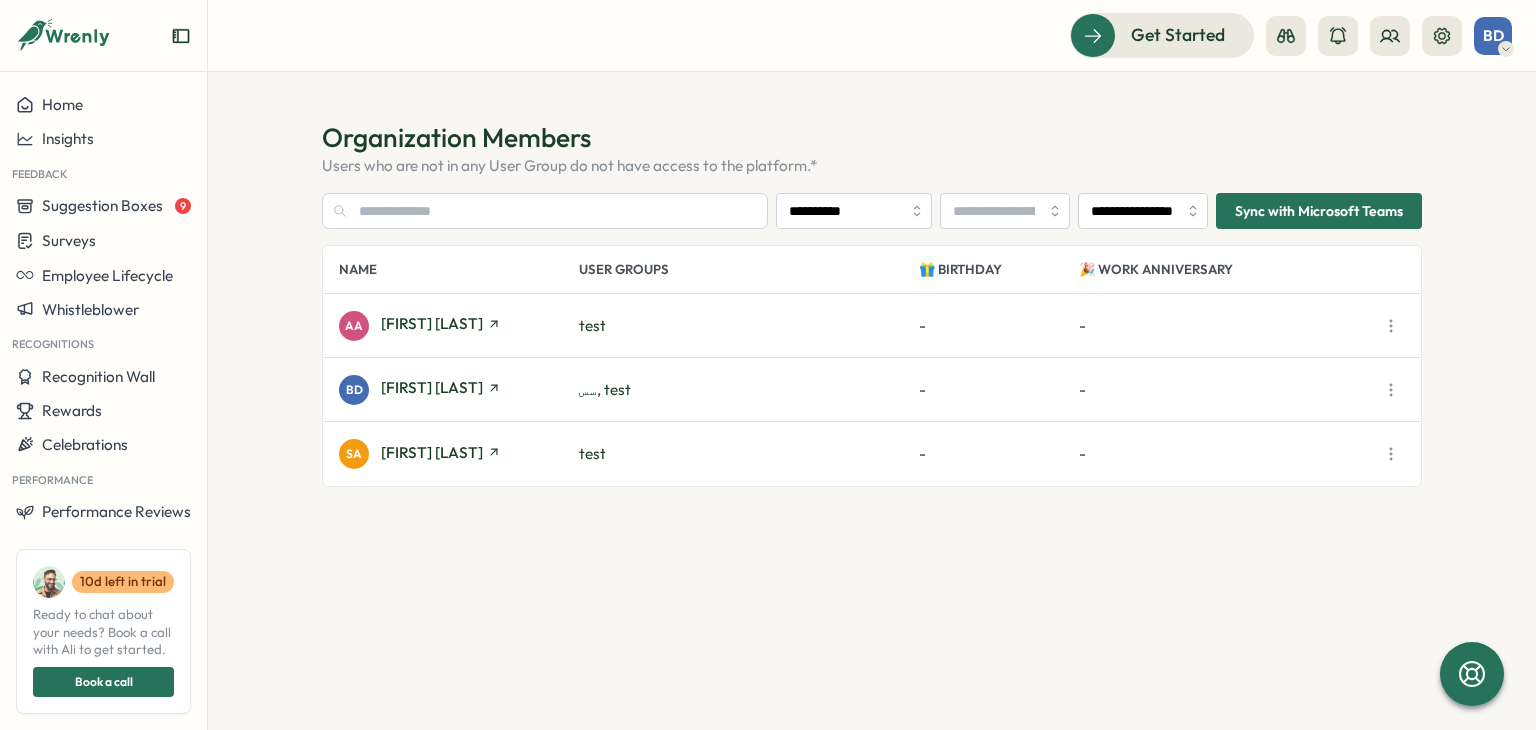 click on "**********" at bounding box center [872, 401] 